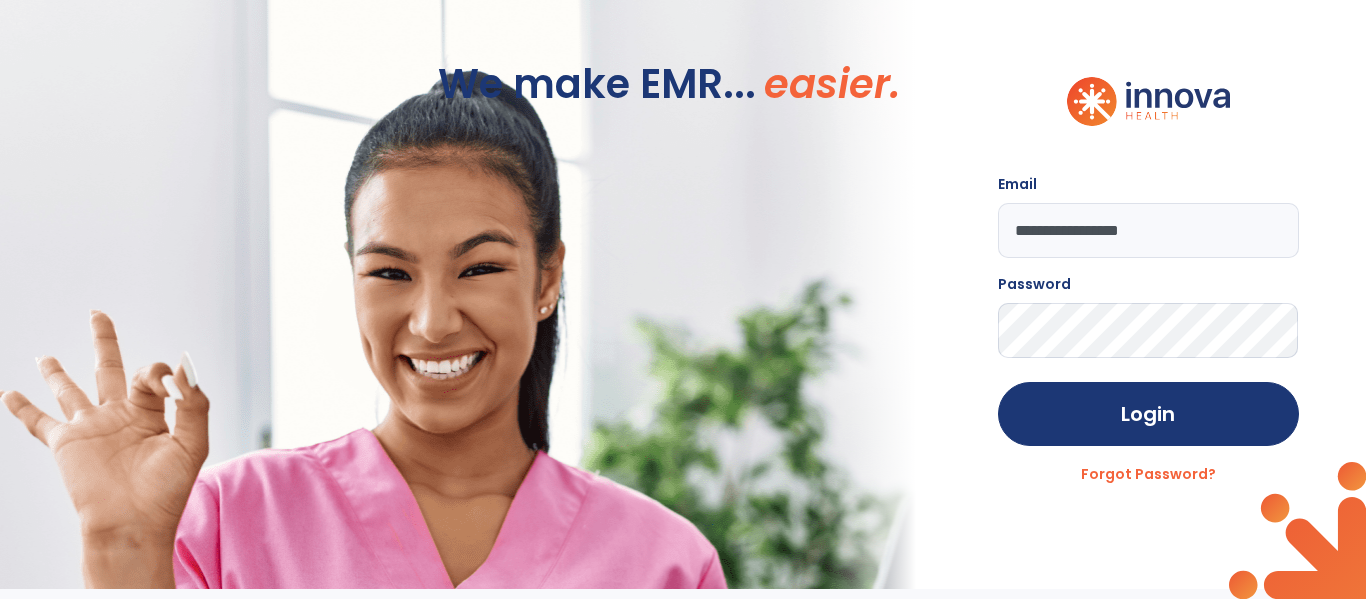 scroll, scrollTop: 0, scrollLeft: 0, axis: both 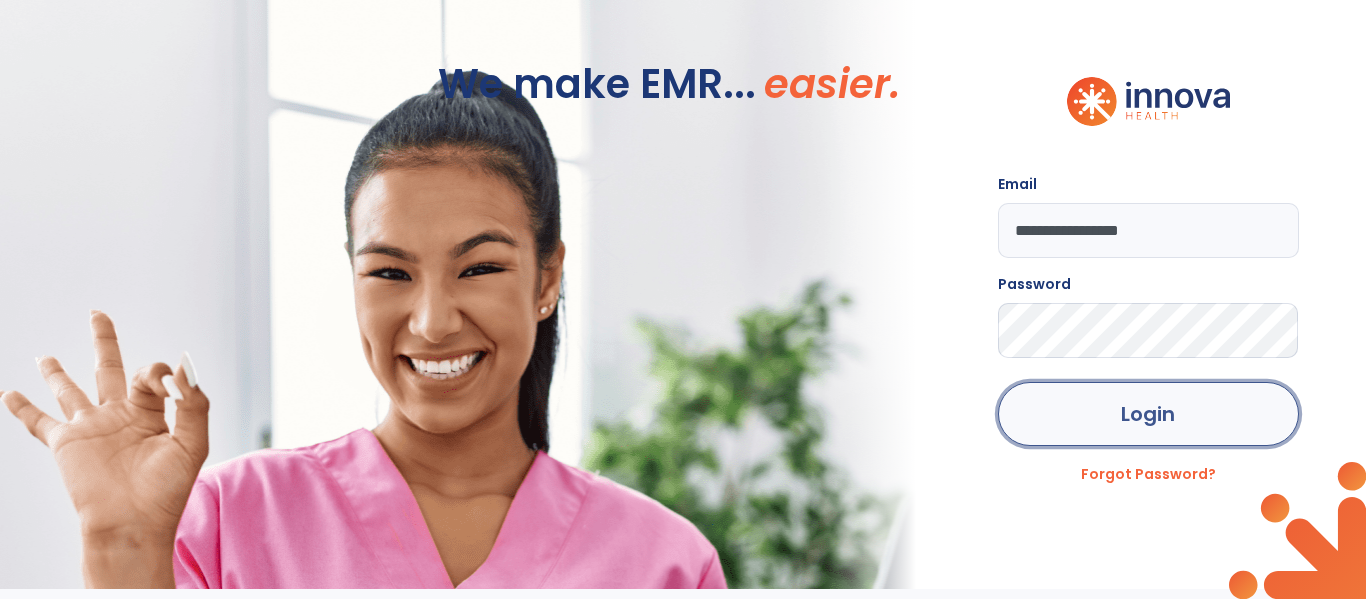 click on "Login" 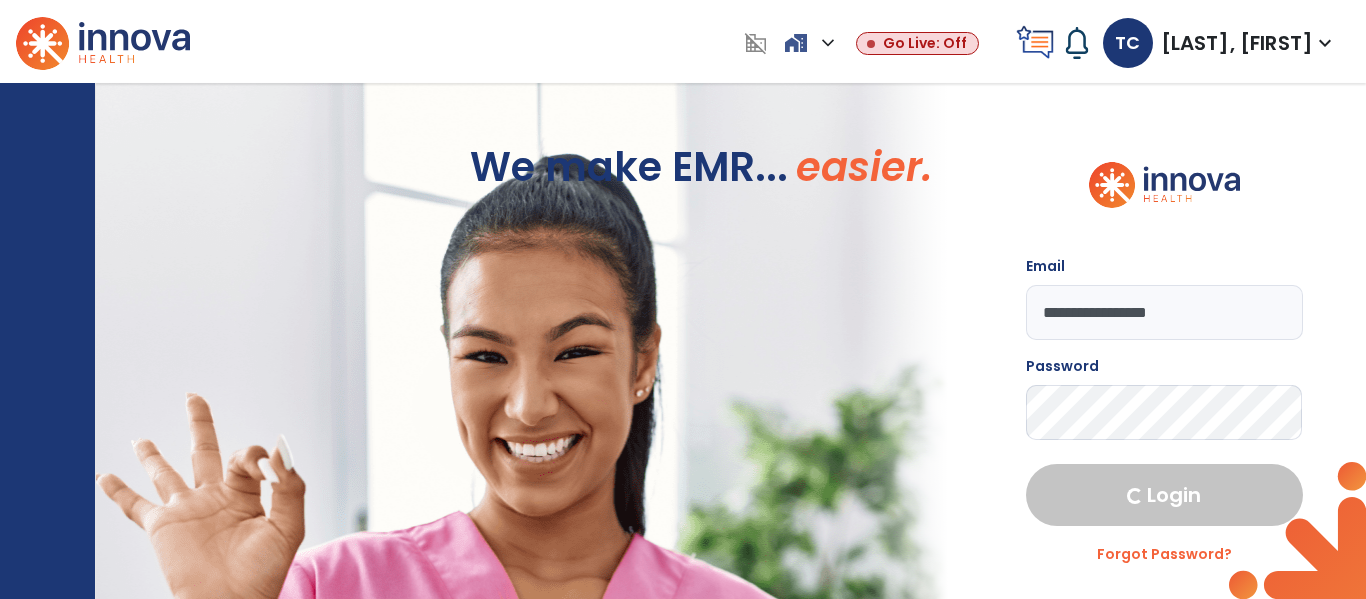 select on "****" 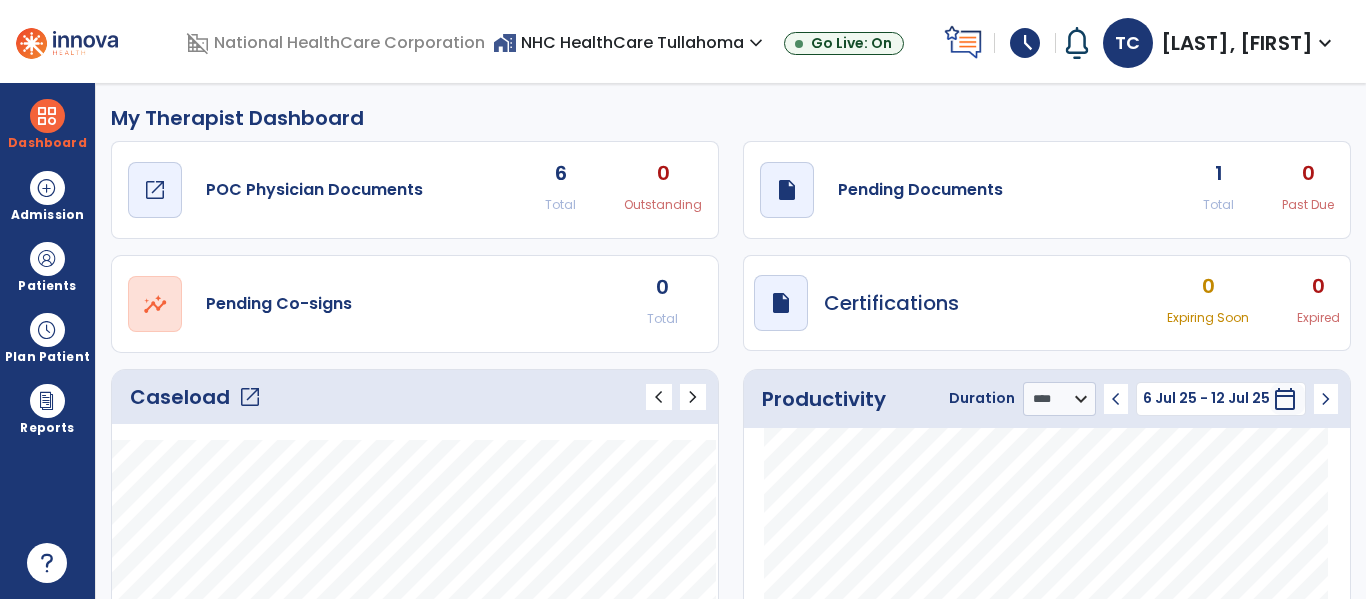 click on "open_in_new" 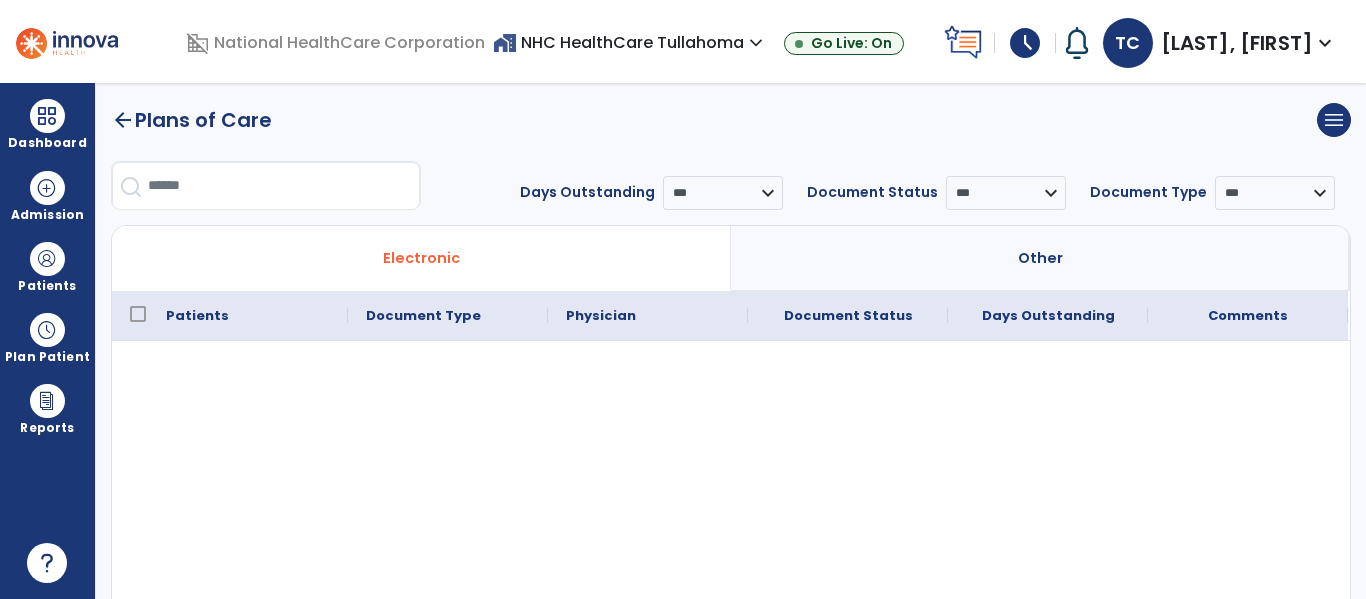 click on "arrow_back" 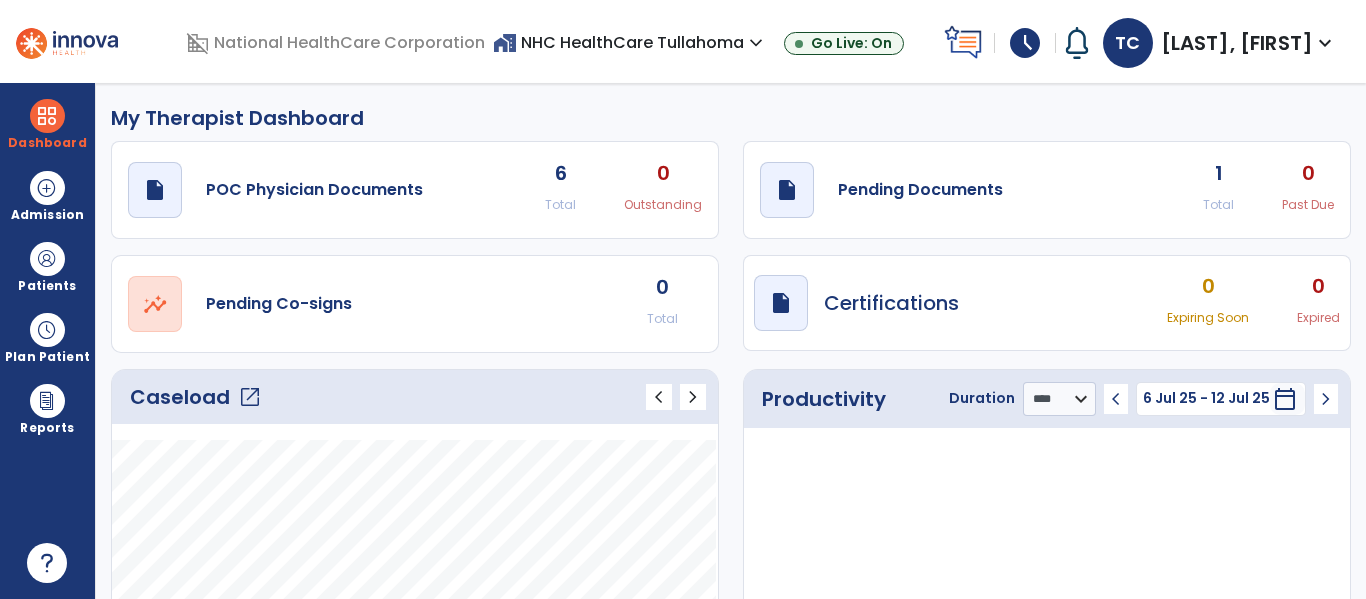 click on "open_in_new" 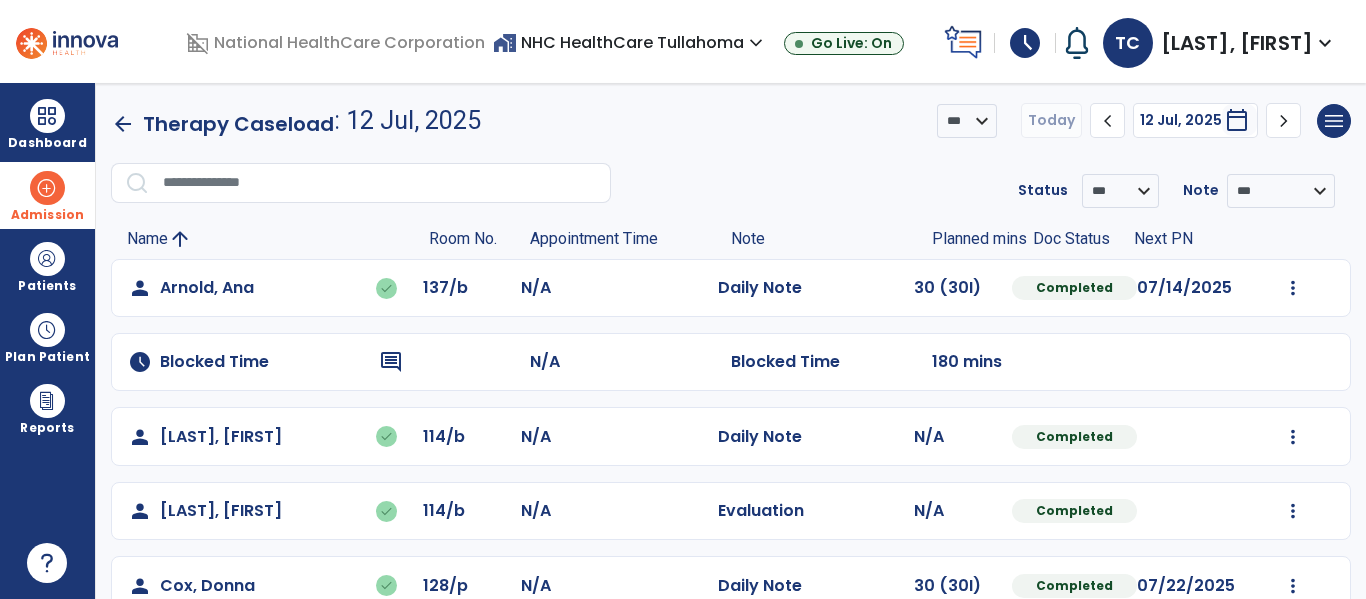 click on "Admission" at bounding box center (47, 195) 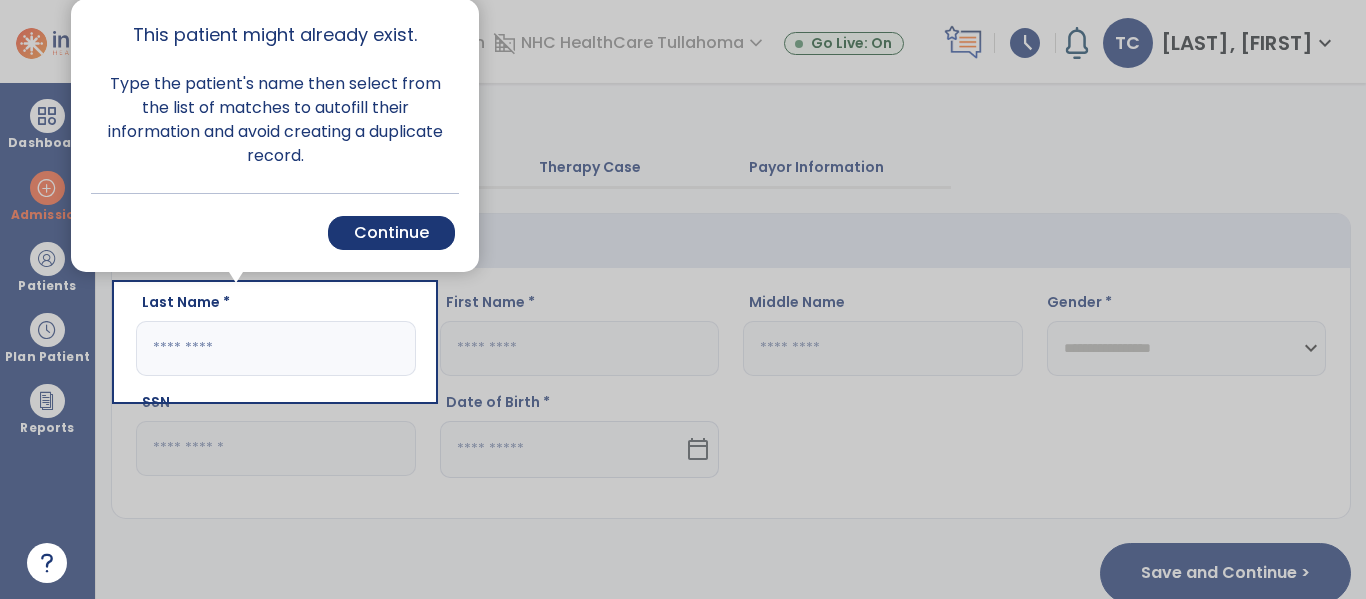 click at bounding box center (58, 299) 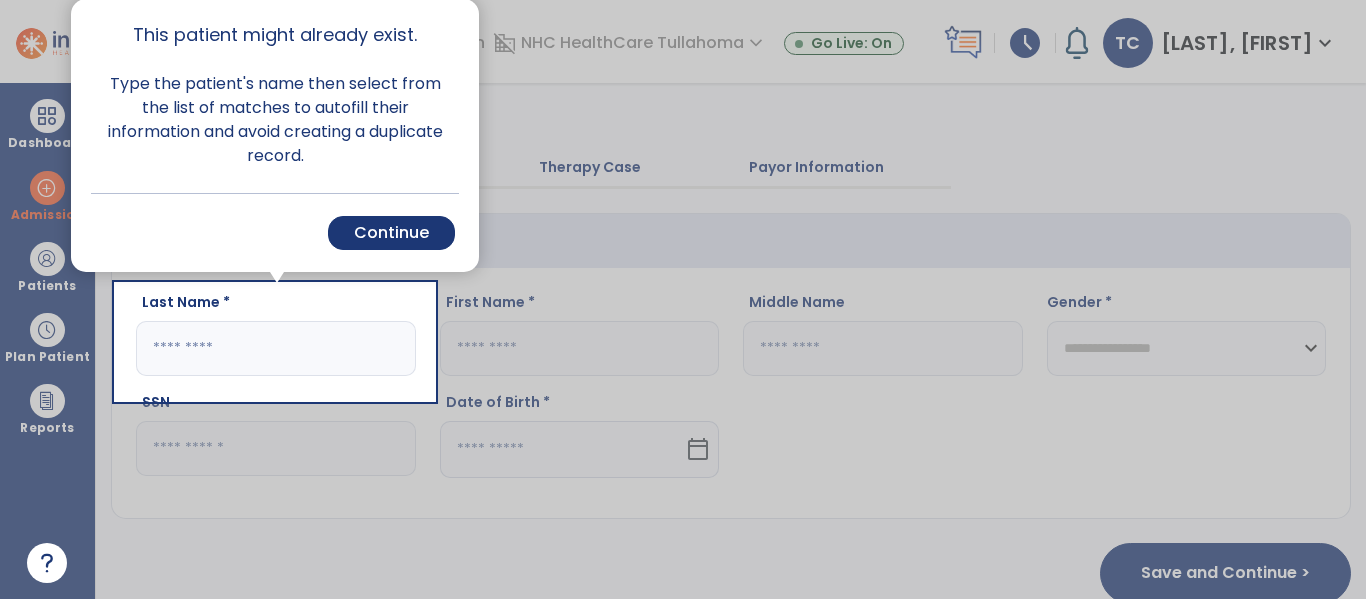 drag, startPoint x: 375, startPoint y: 246, endPoint x: 370, endPoint y: 237, distance: 10.29563 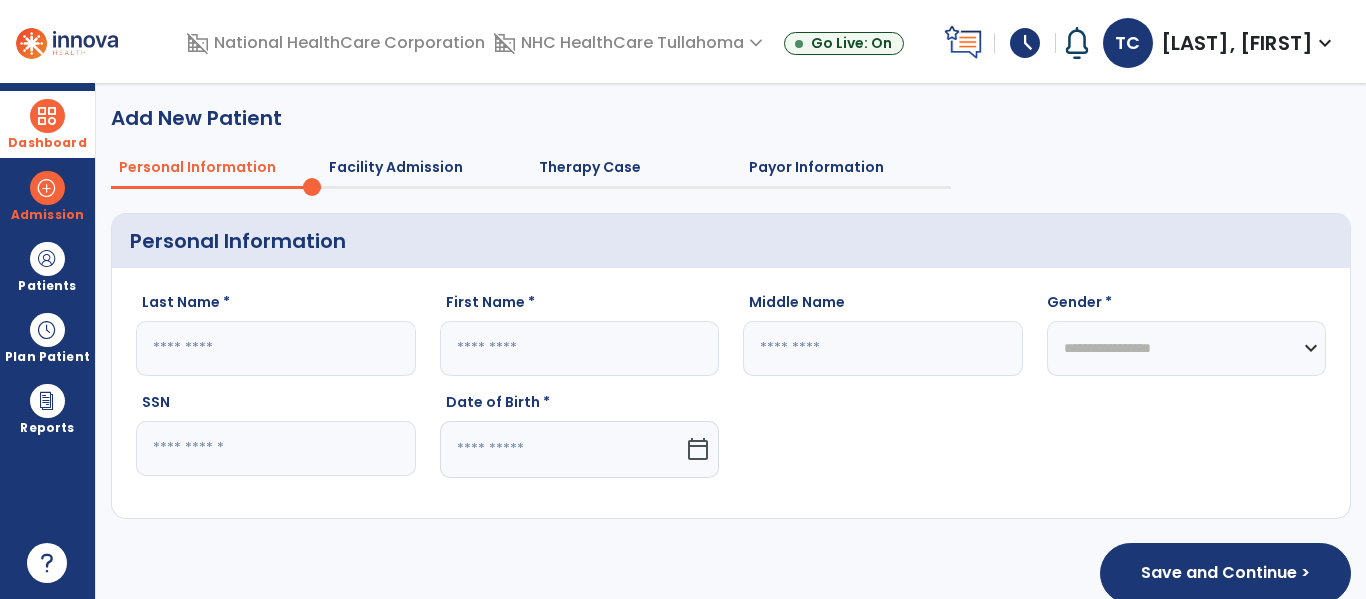 click at bounding box center [47, 116] 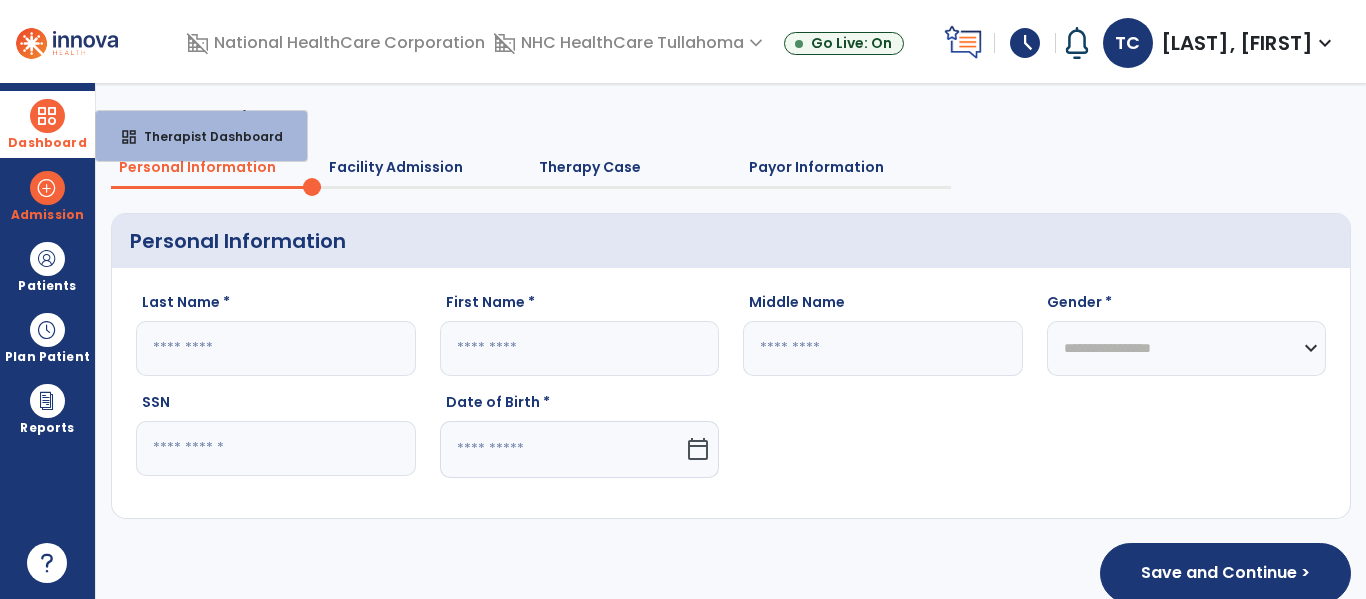 drag, startPoint x: 43, startPoint y: 117, endPoint x: 0, endPoint y: 93, distance: 49.24429 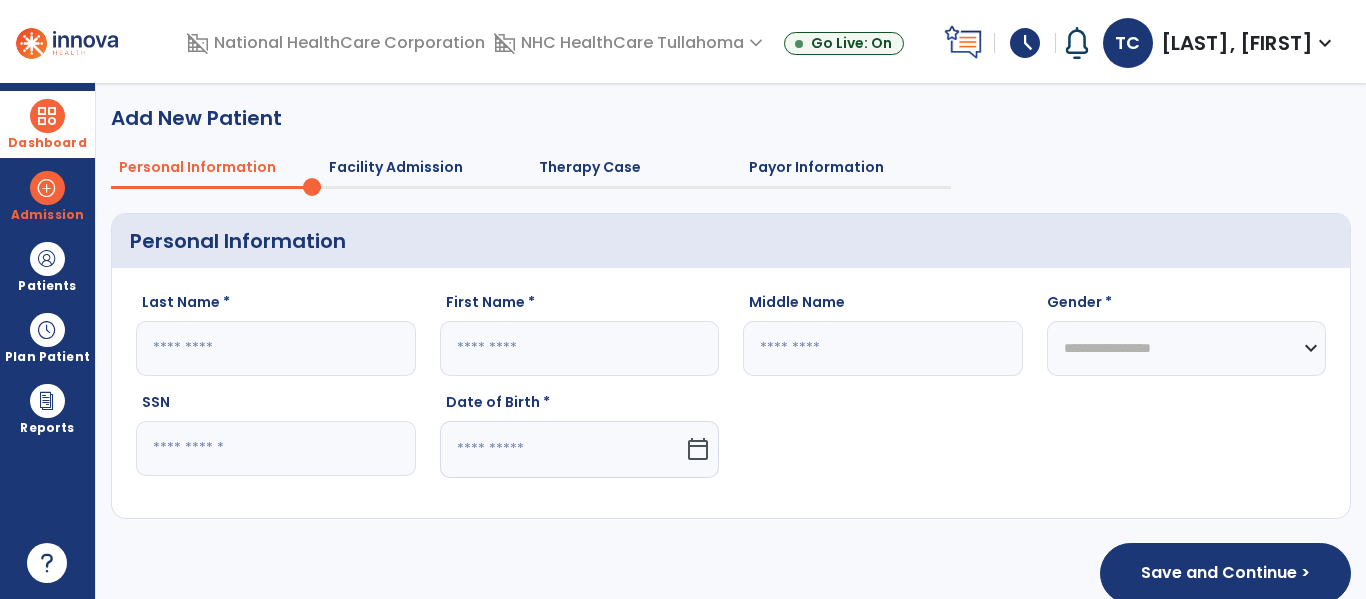 click on "Dashboard  dashboard  Therapist Dashboard" at bounding box center (47, 124) 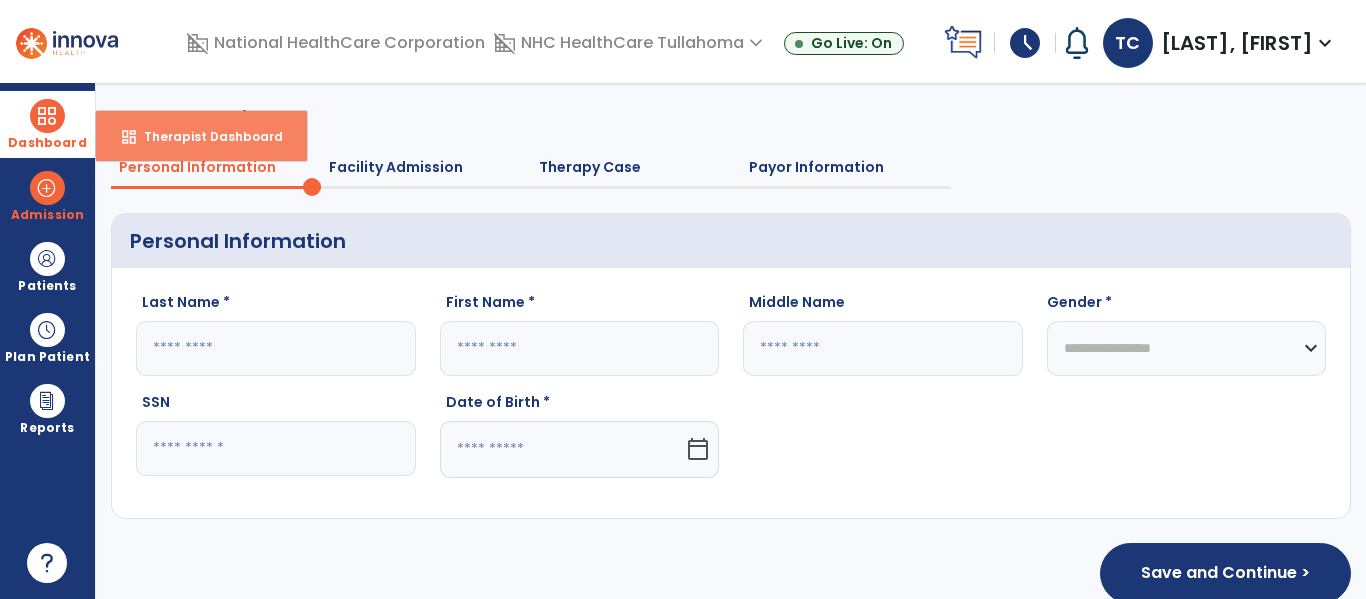 click on "dashboard  Therapist Dashboard" at bounding box center (201, 136) 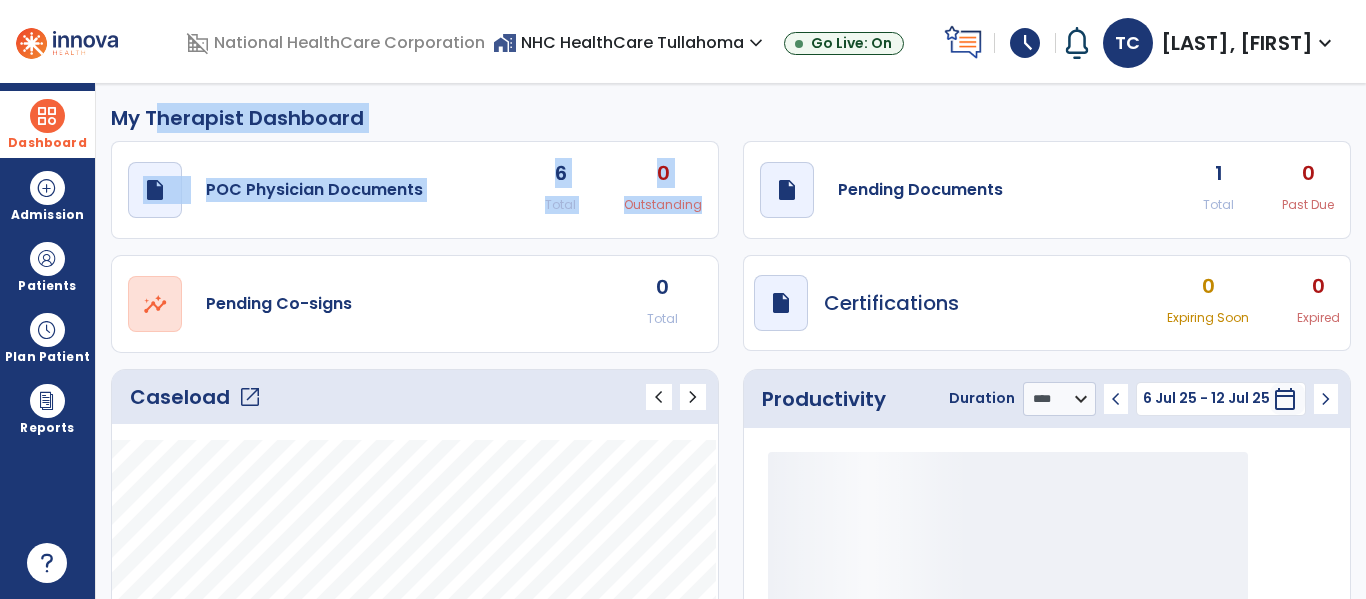 drag, startPoint x: 200, startPoint y: 124, endPoint x: 657, endPoint y: 210, distance: 465.0215 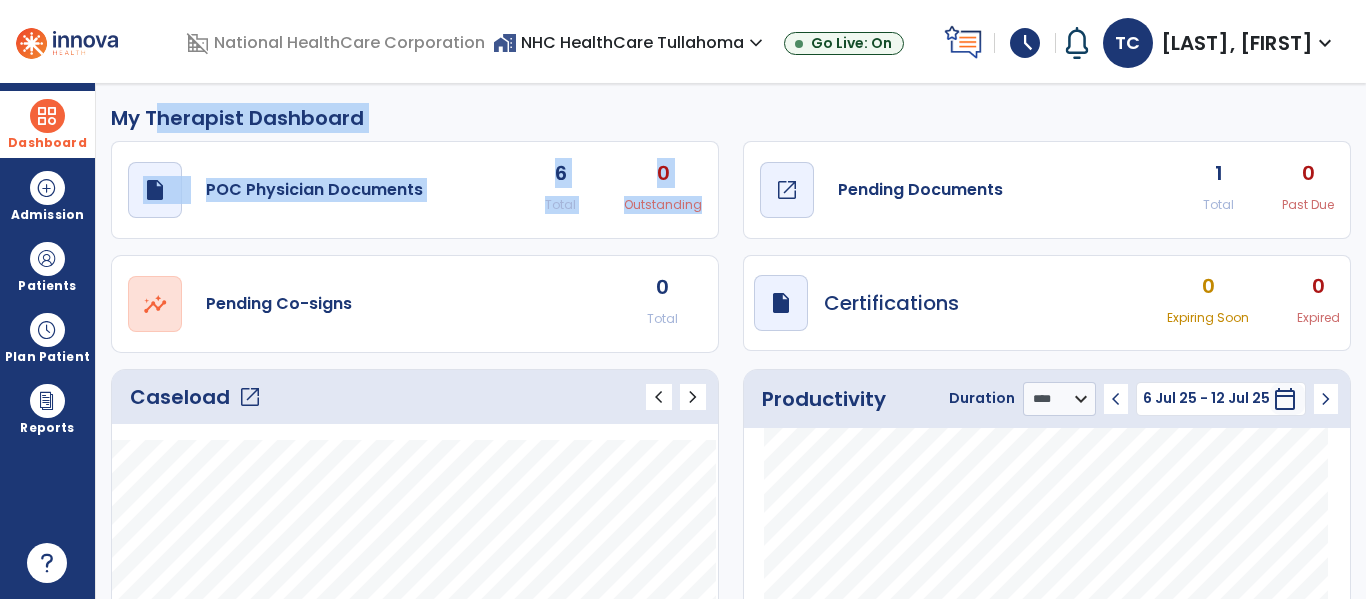 click on "draft   open_in_new" 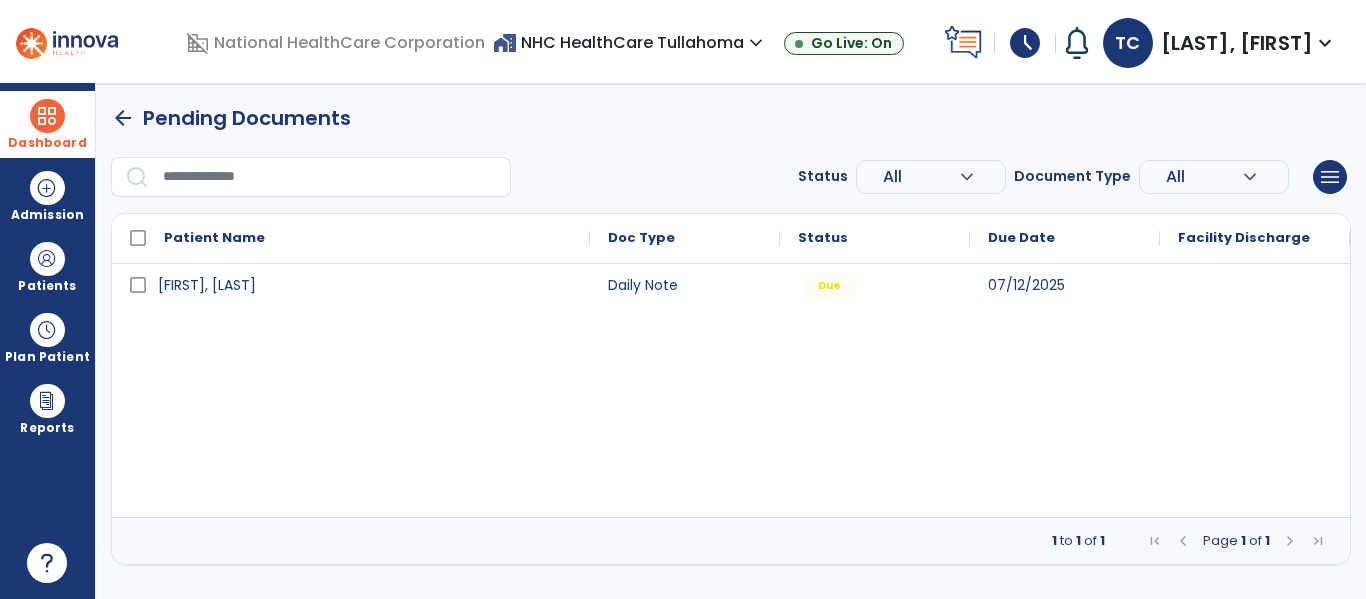 drag, startPoint x: 923, startPoint y: 261, endPoint x: 592, endPoint y: 266, distance: 331.03775 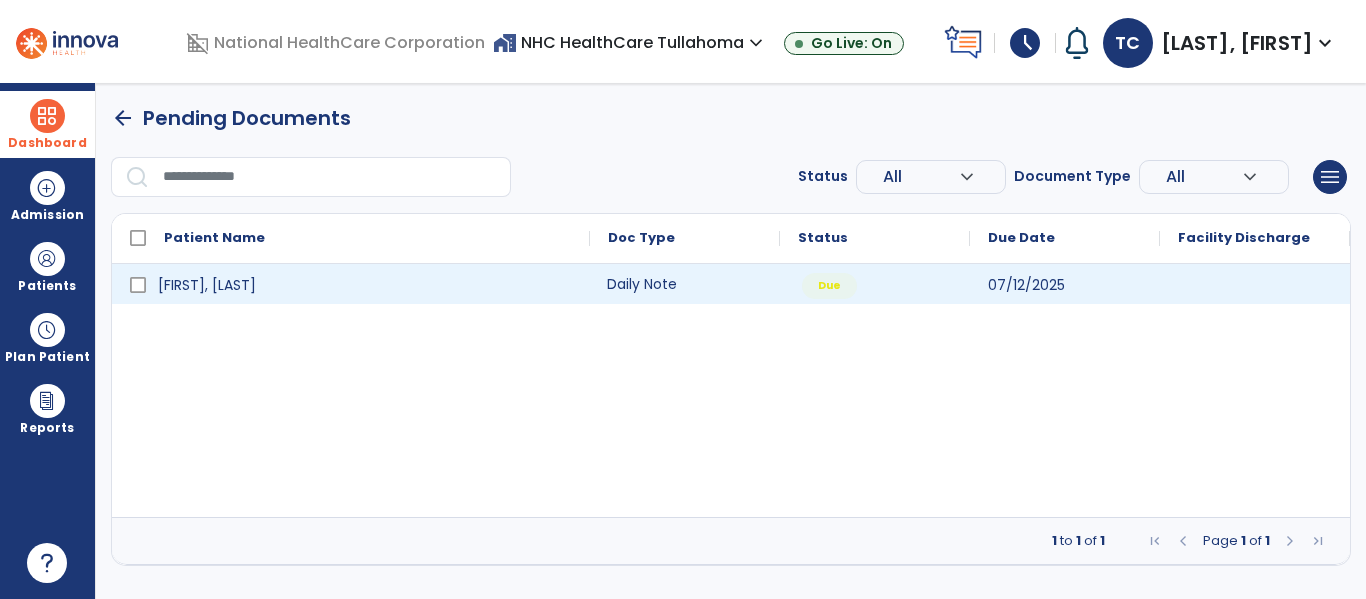 click on "Daily Note" at bounding box center [685, 284] 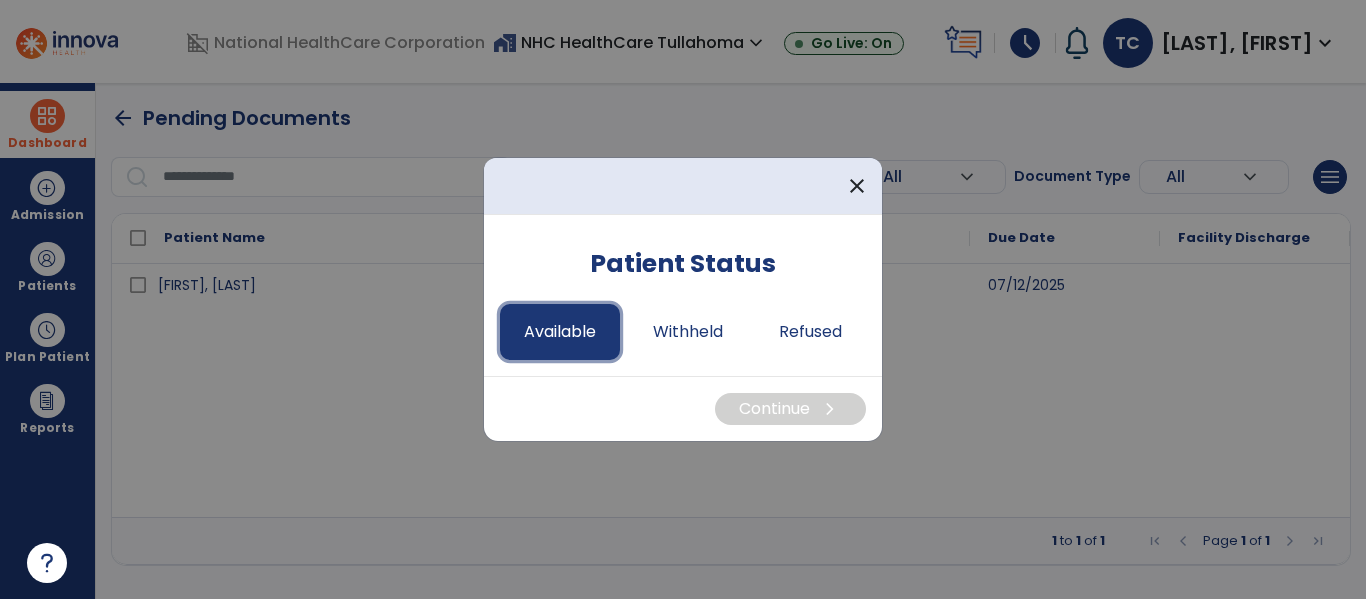 click on "Available" at bounding box center [560, 332] 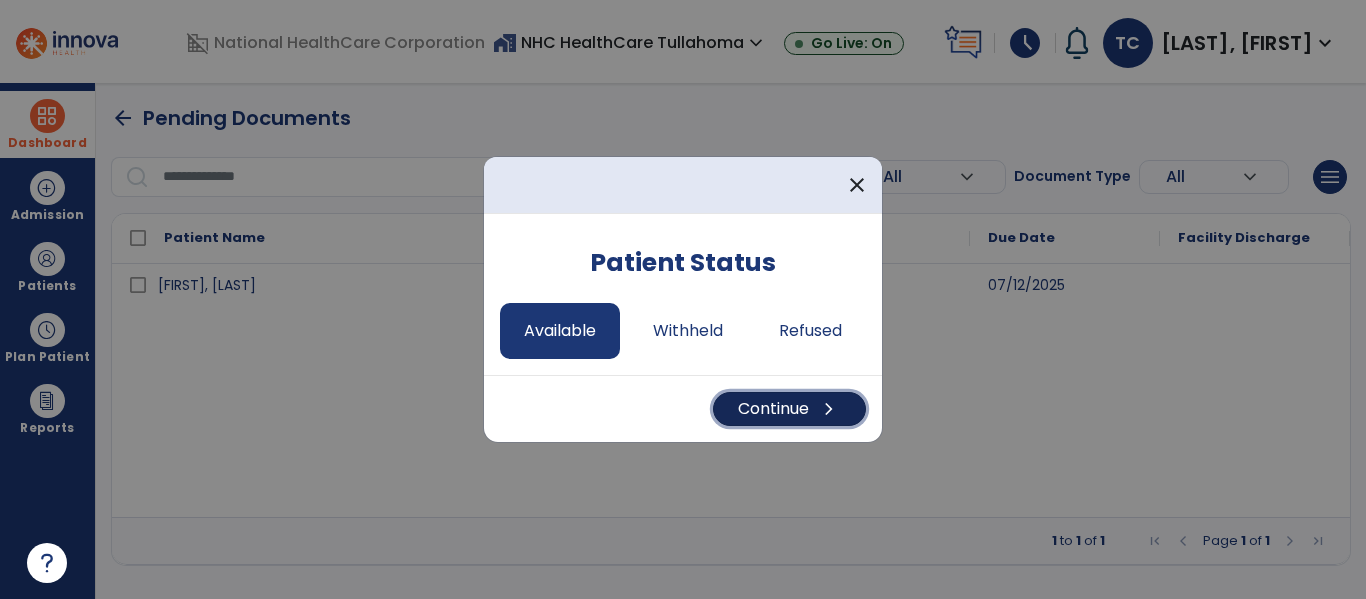 click on "Continue   chevron_right" at bounding box center (789, 409) 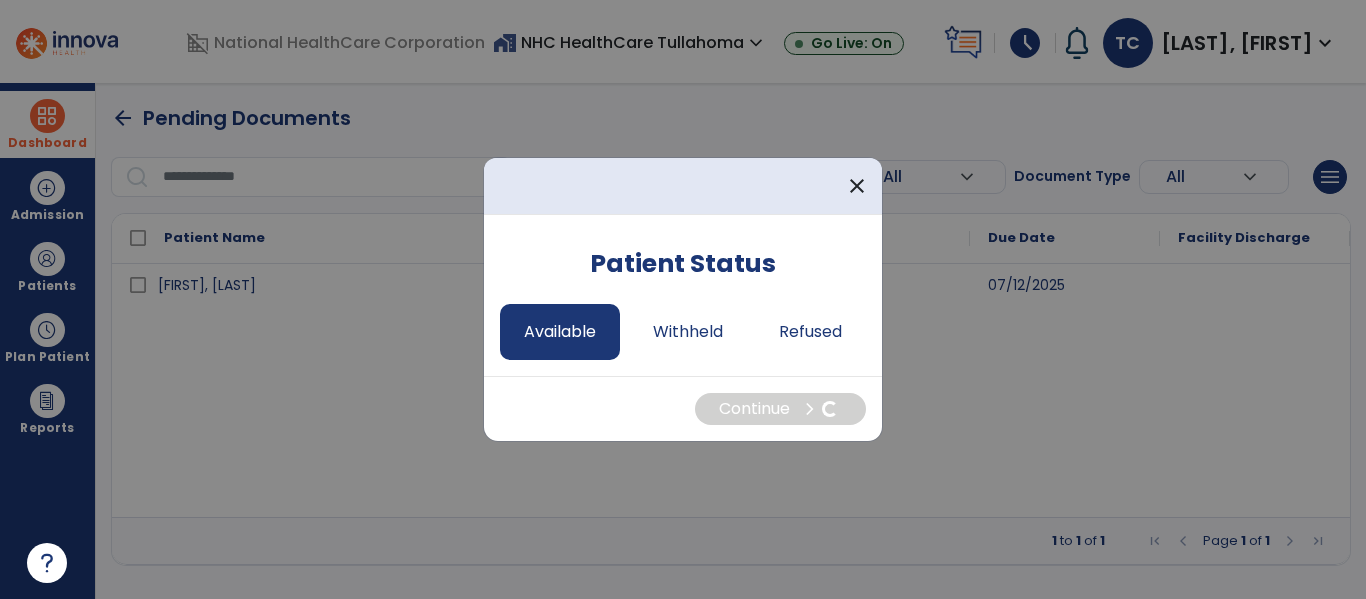 select on "*" 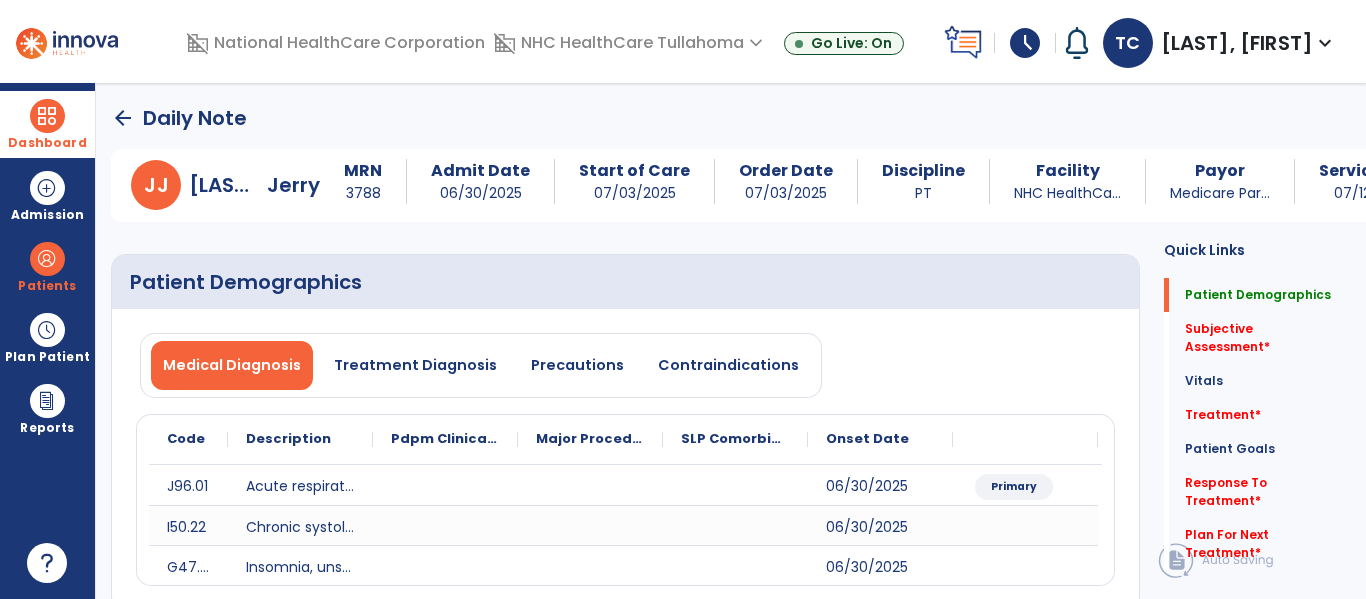 click on "Patient Demographics" 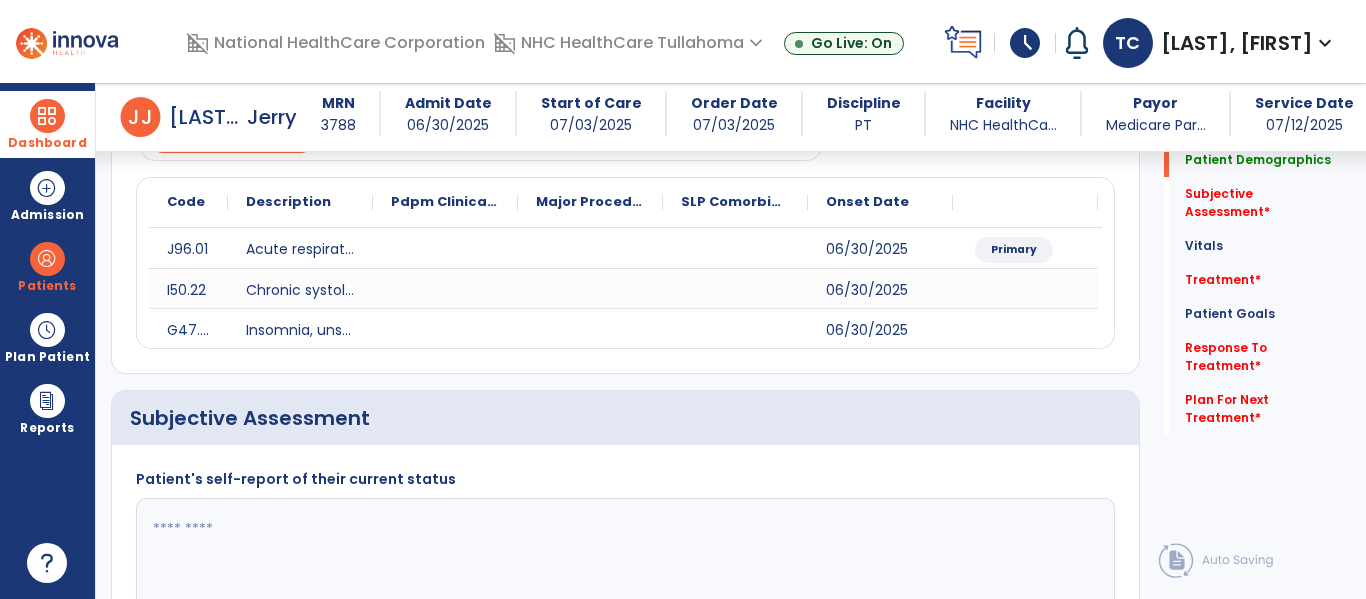 scroll, scrollTop: 222, scrollLeft: 0, axis: vertical 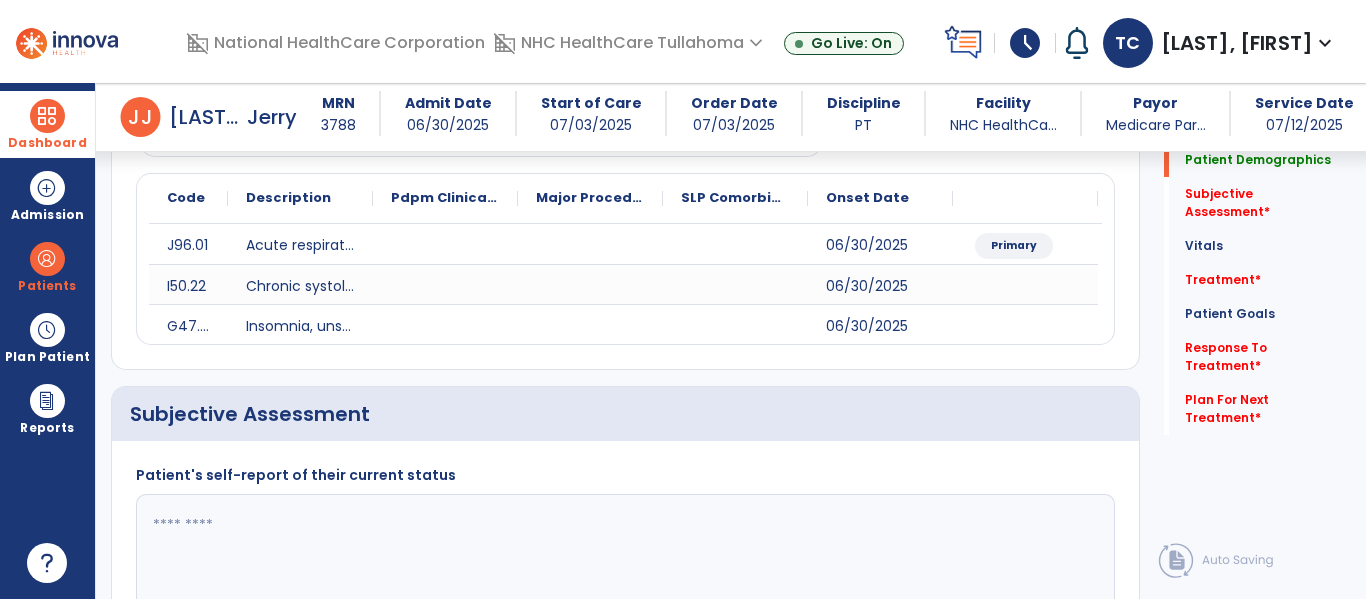 click 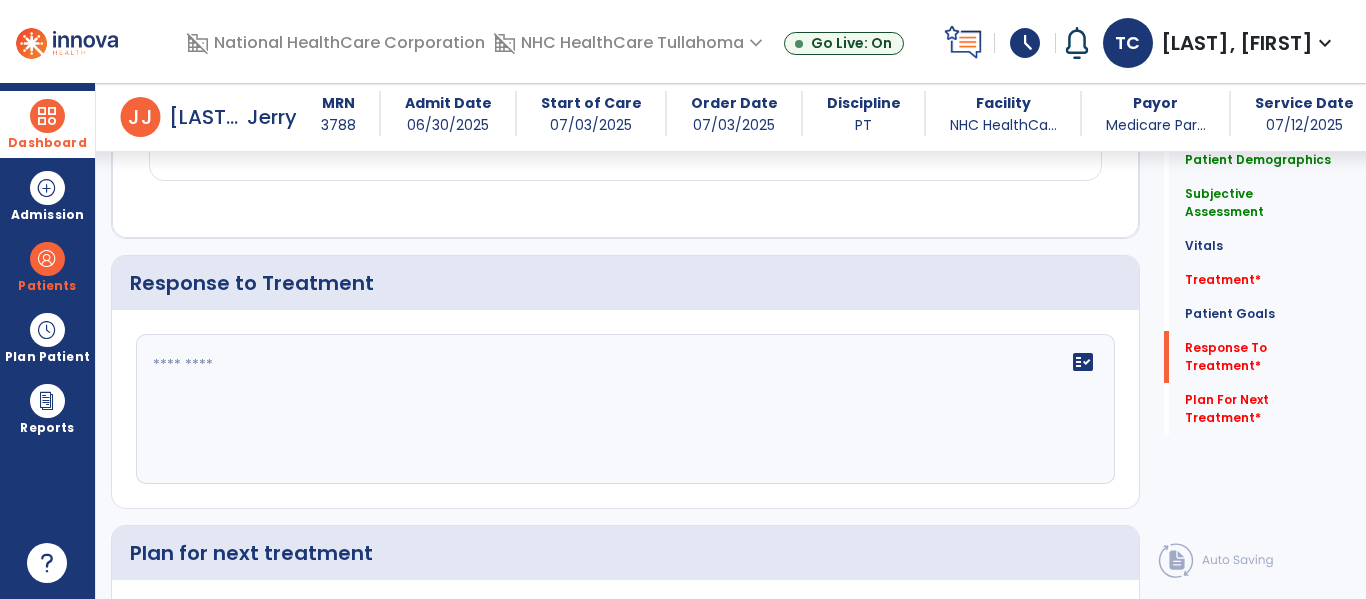 scroll, scrollTop: 2444, scrollLeft: 0, axis: vertical 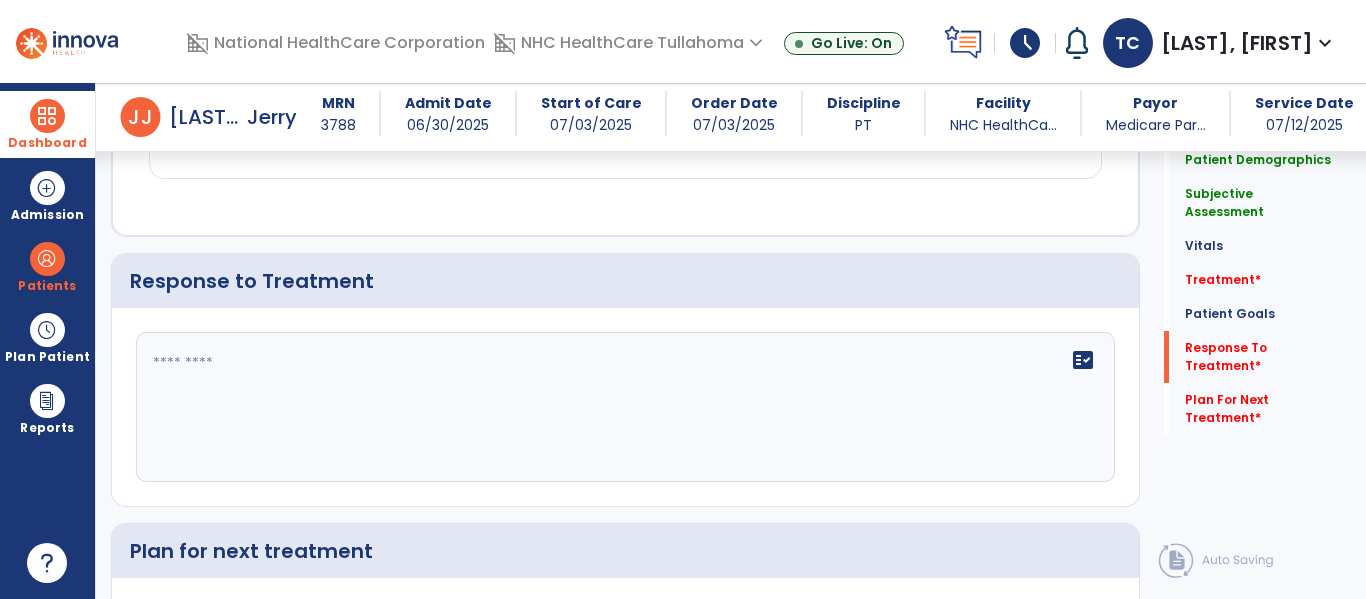 type on "**********" 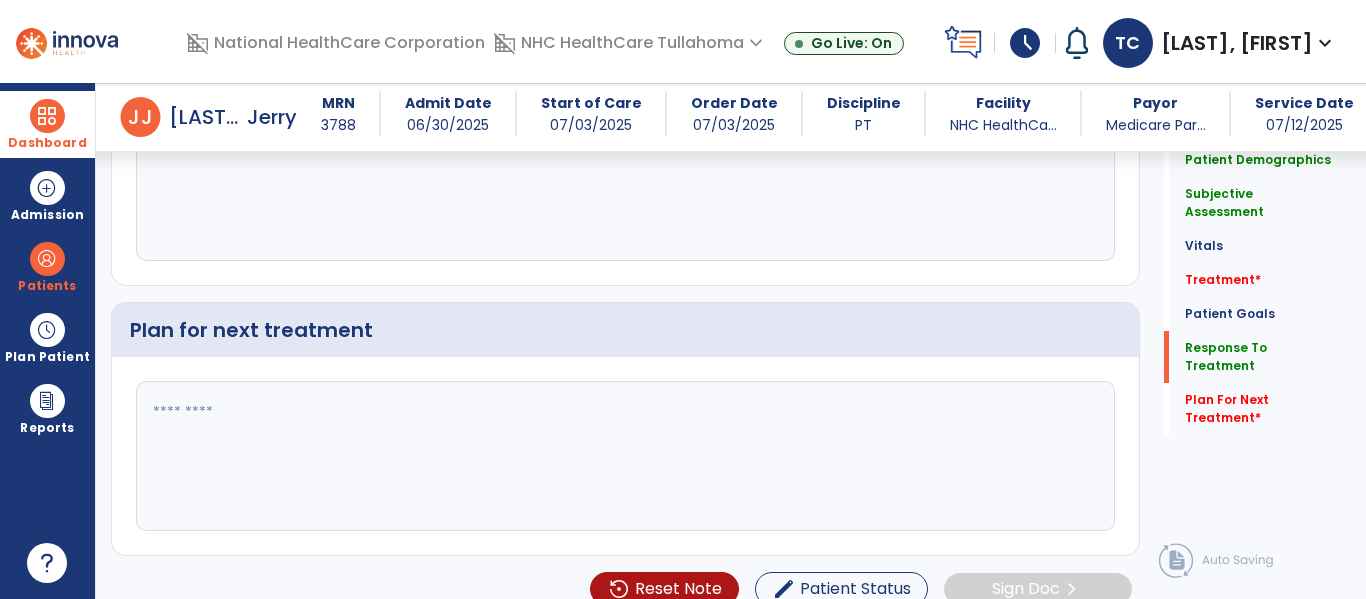 scroll, scrollTop: 2666, scrollLeft: 0, axis: vertical 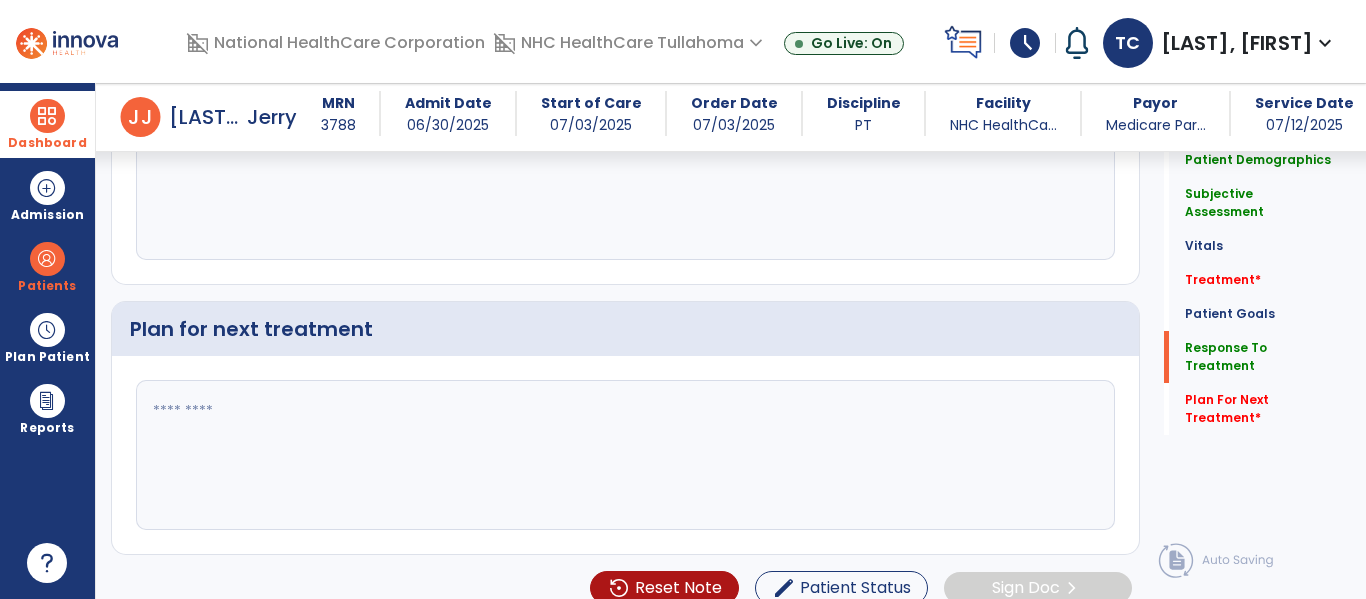 type on "**********" 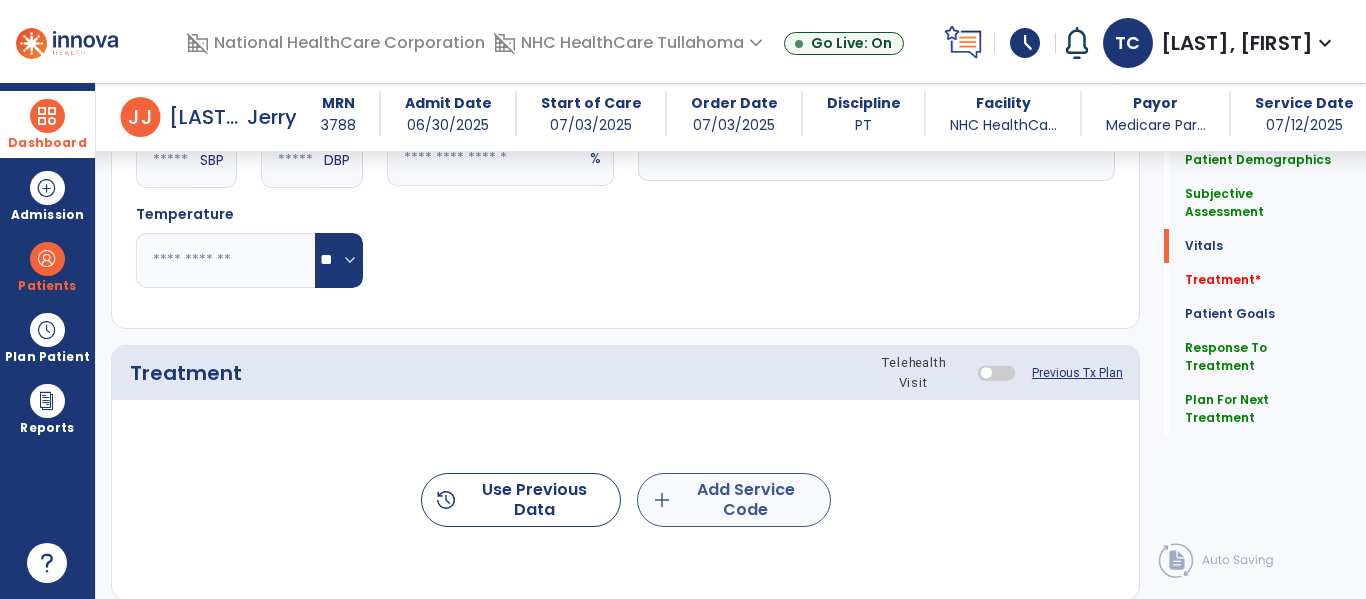 type on "**********" 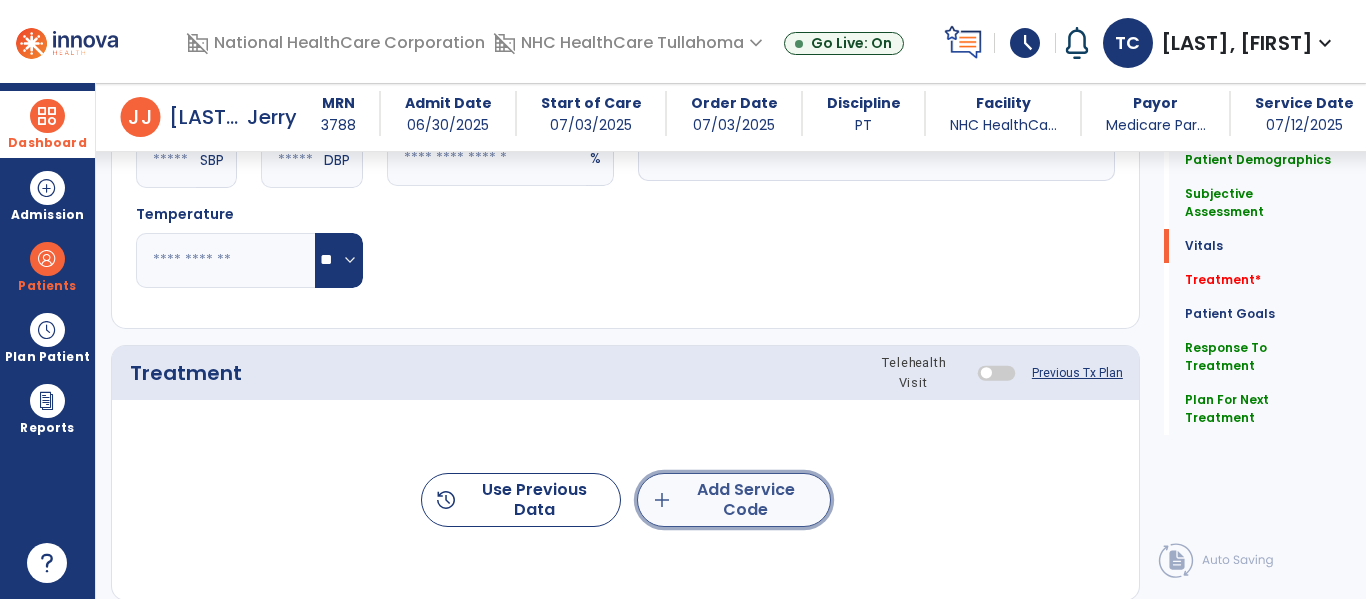 click on "add  Add Service Code" 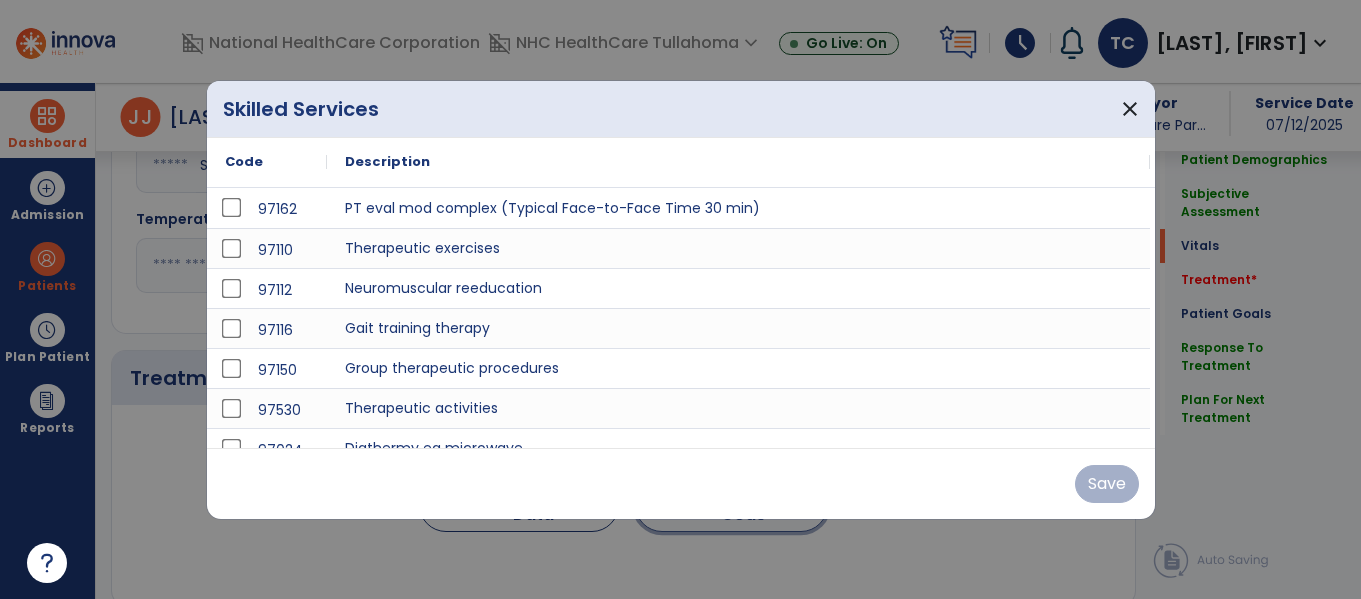 scroll, scrollTop: 984, scrollLeft: 0, axis: vertical 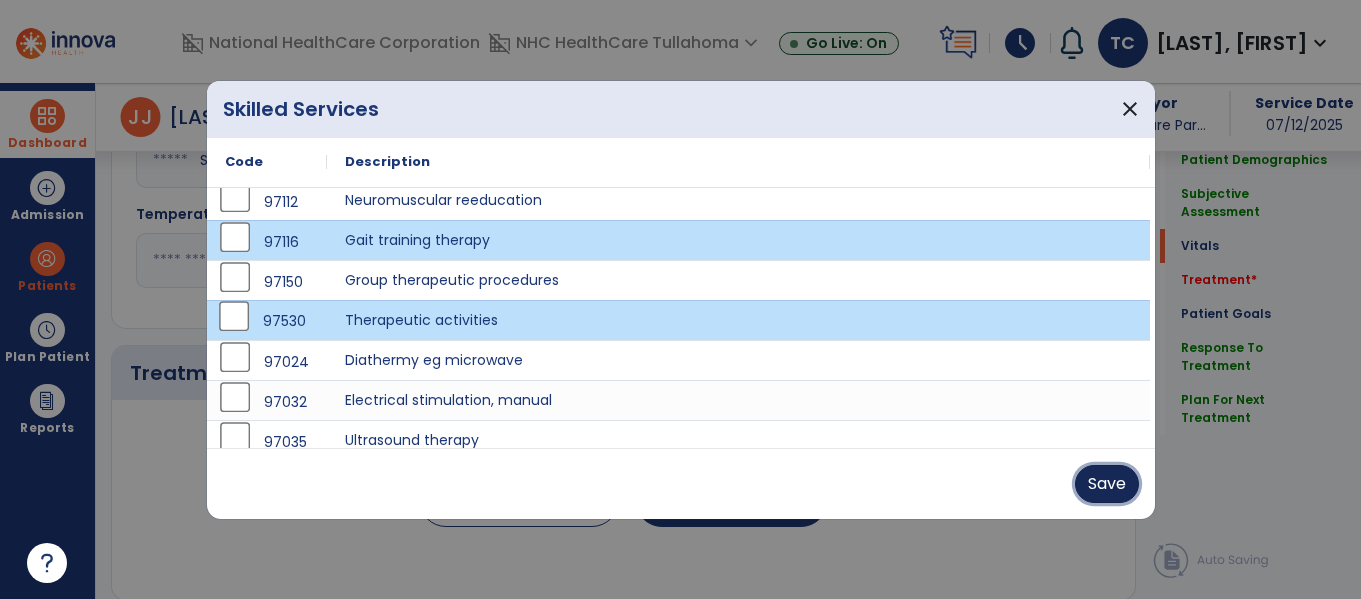 click on "Save" at bounding box center [1107, 484] 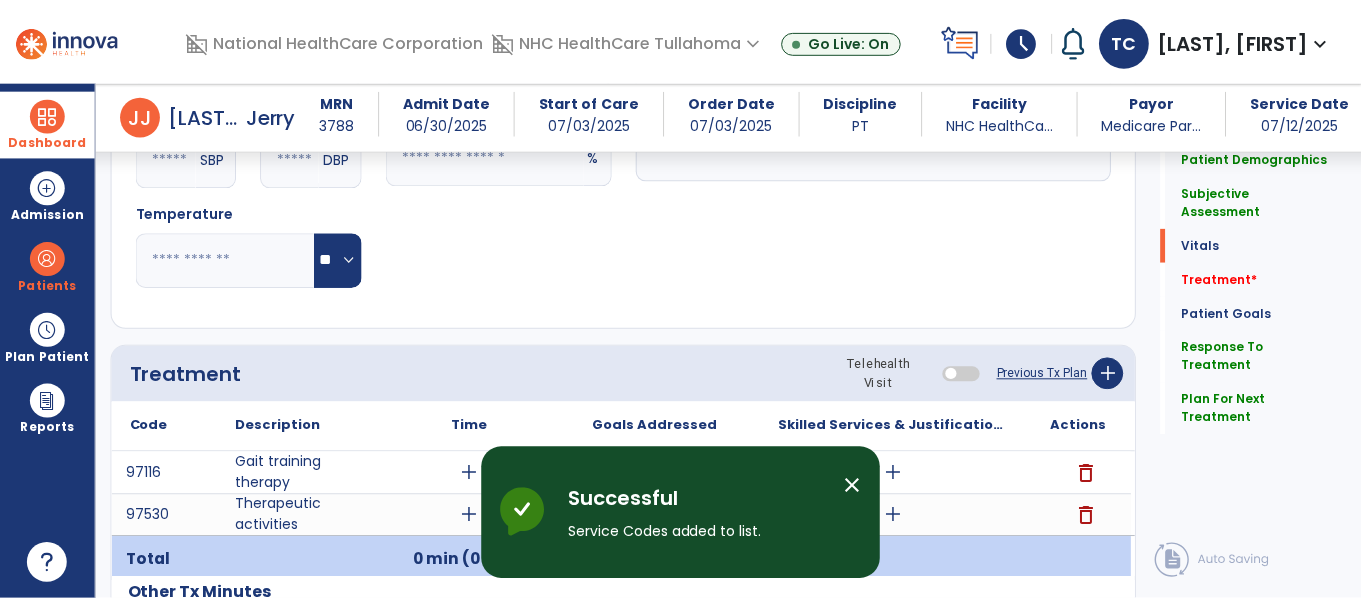 scroll, scrollTop: 1076, scrollLeft: 0, axis: vertical 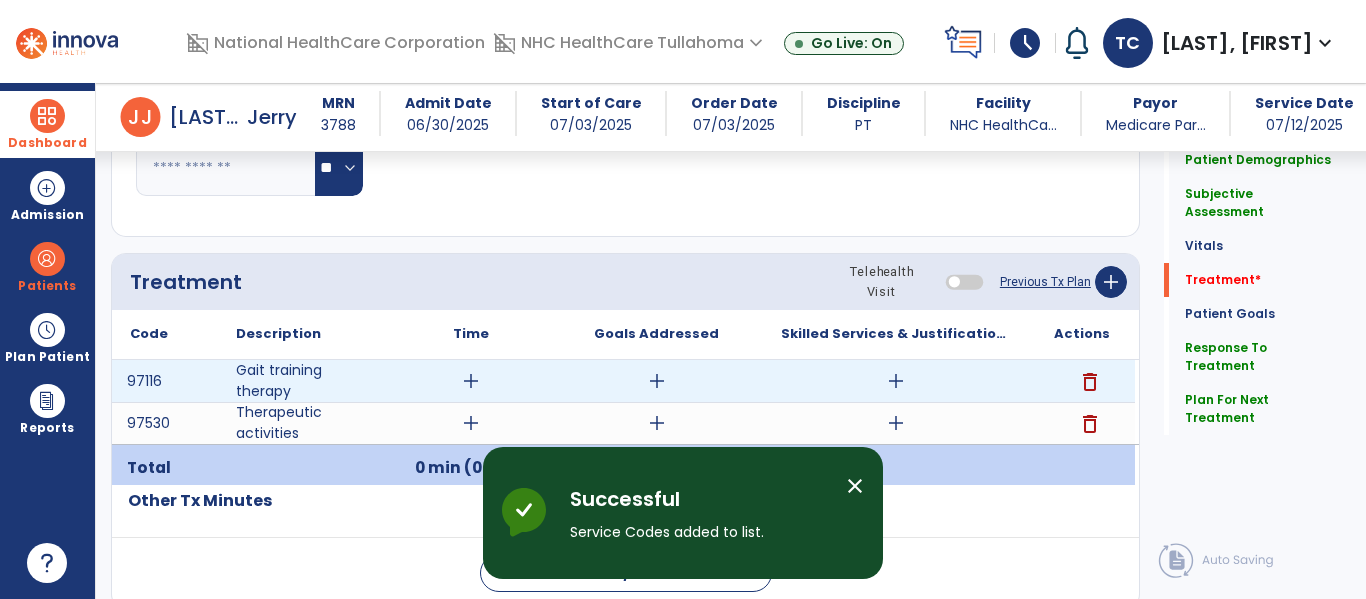 click on "add" at bounding box center (471, 381) 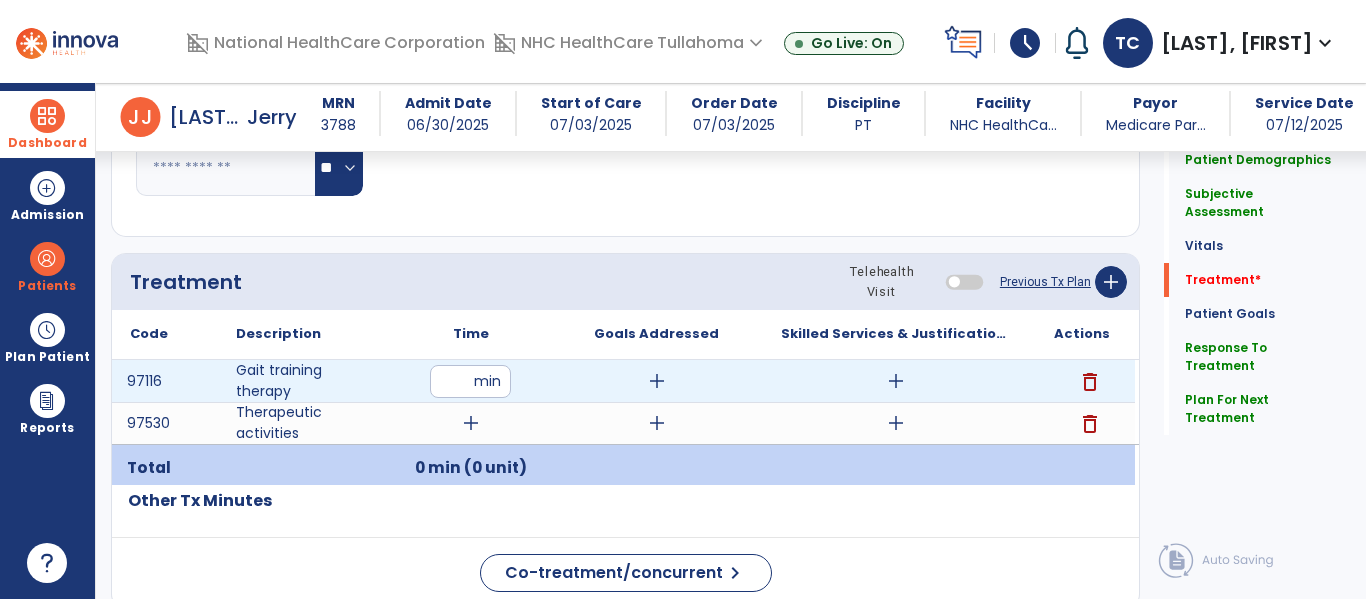 type on "**" 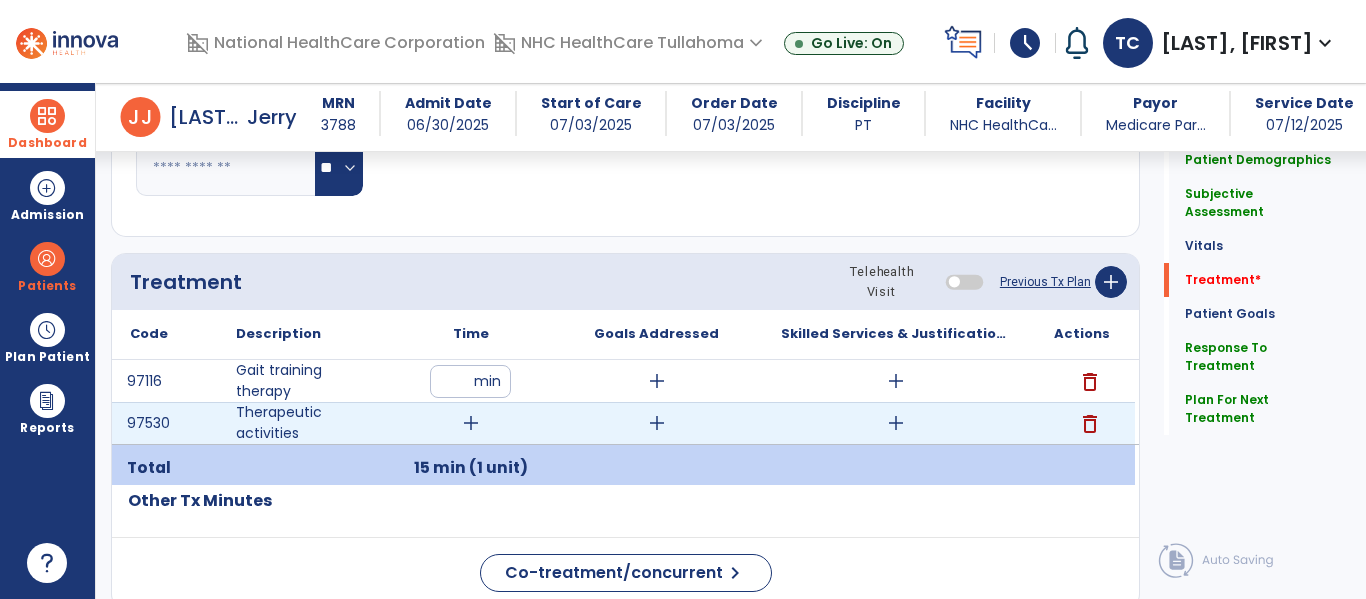 click on "add" at bounding box center (471, 423) 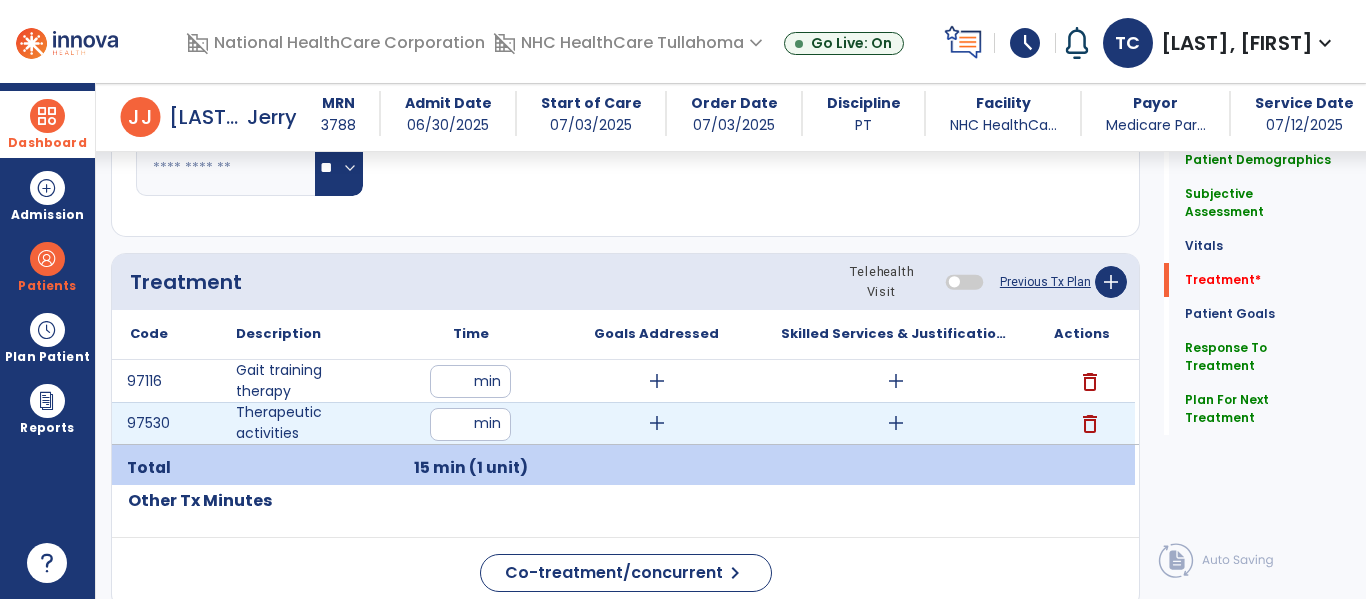 type on "**" 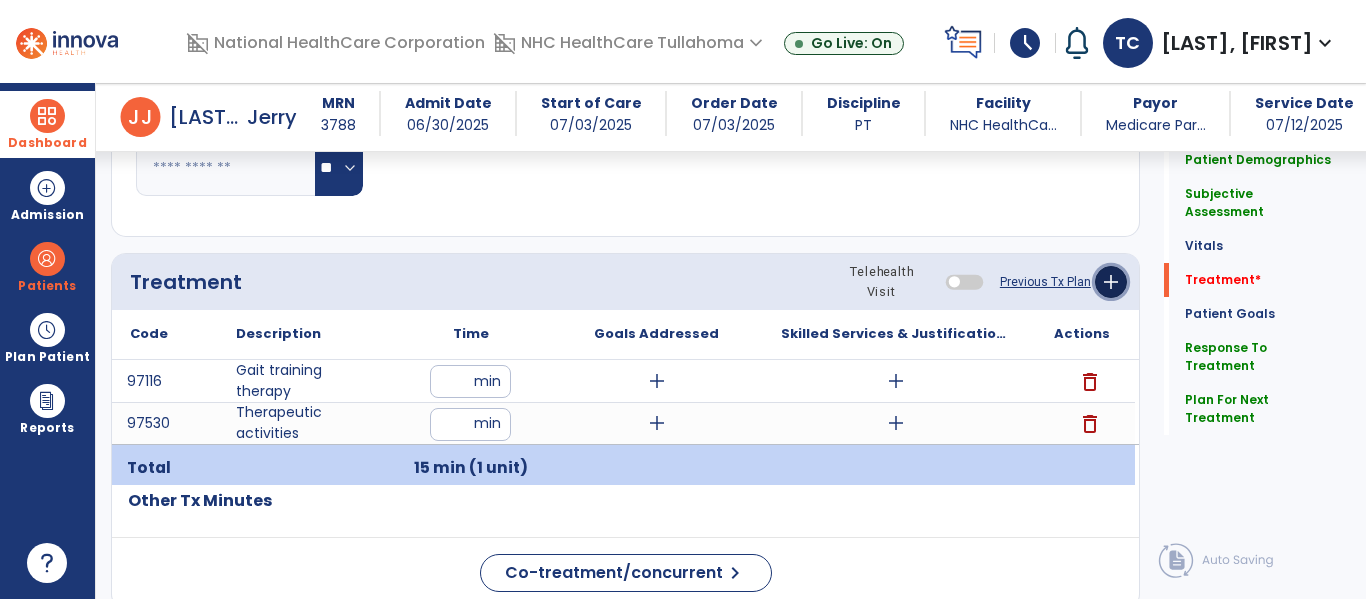 click on "add" 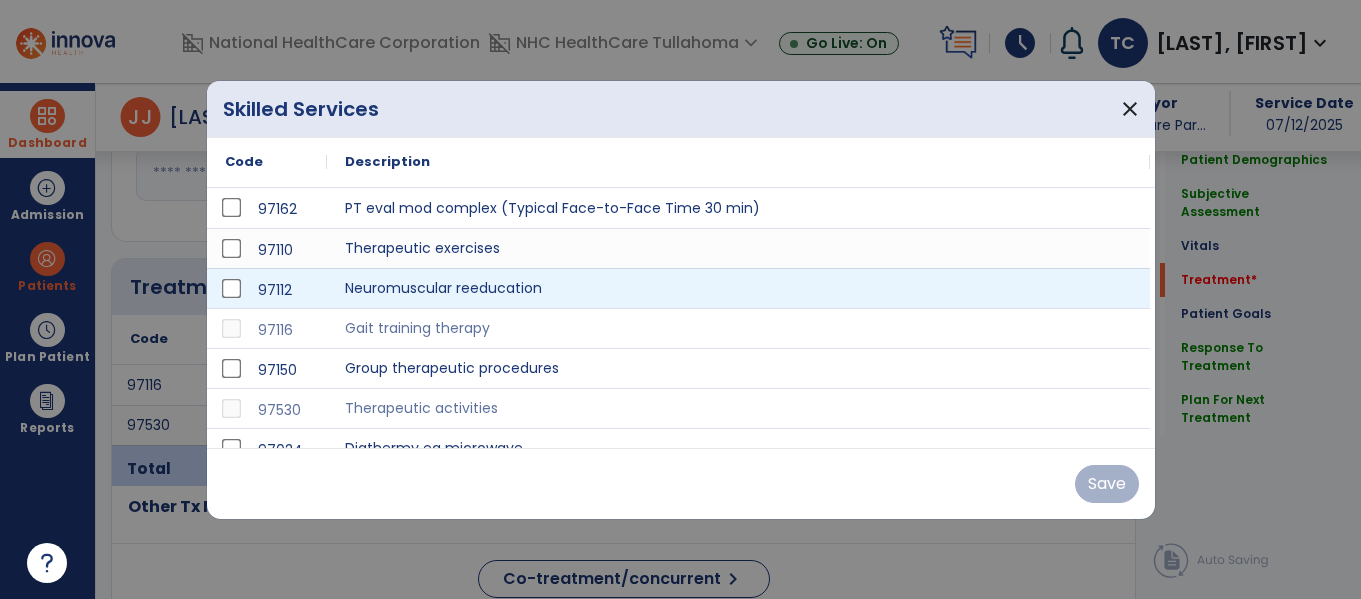scroll, scrollTop: 1076, scrollLeft: 0, axis: vertical 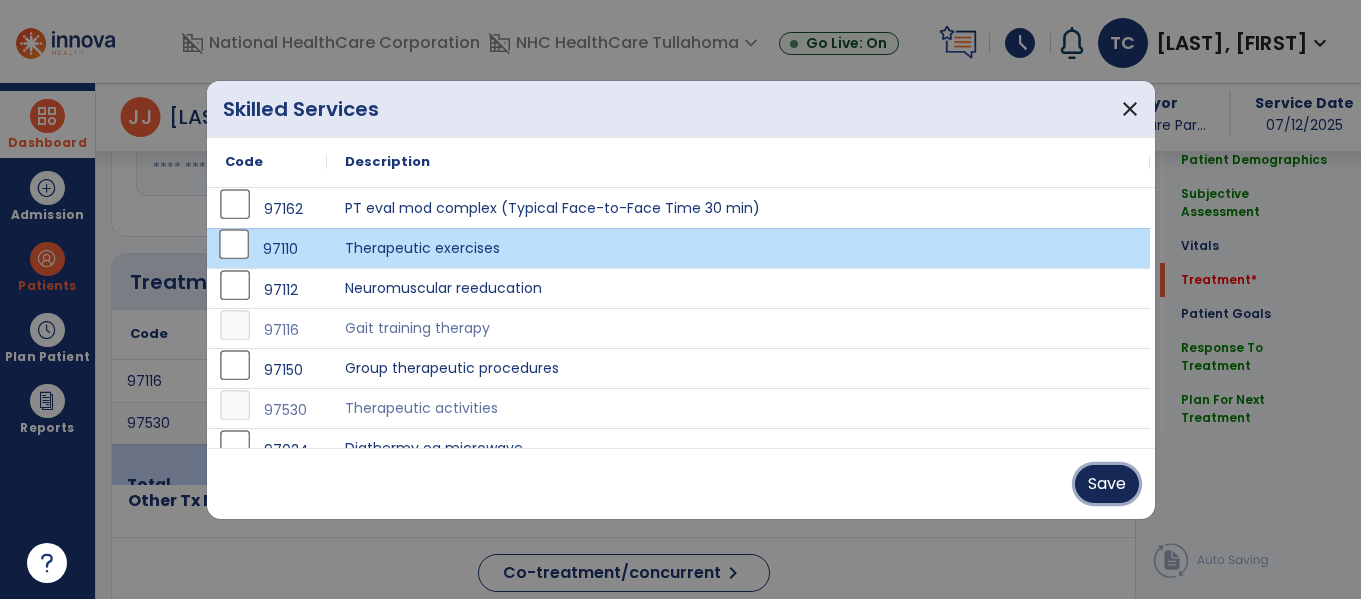 click on "Save" at bounding box center (1107, 484) 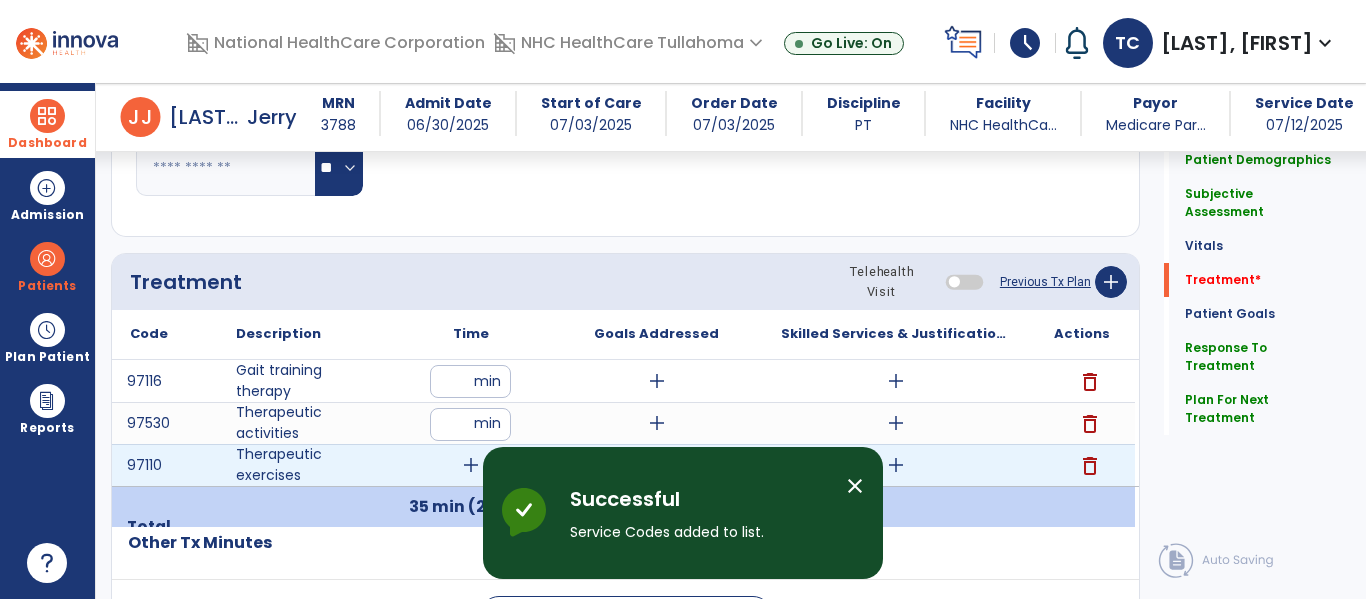 click on "add" at bounding box center [471, 465] 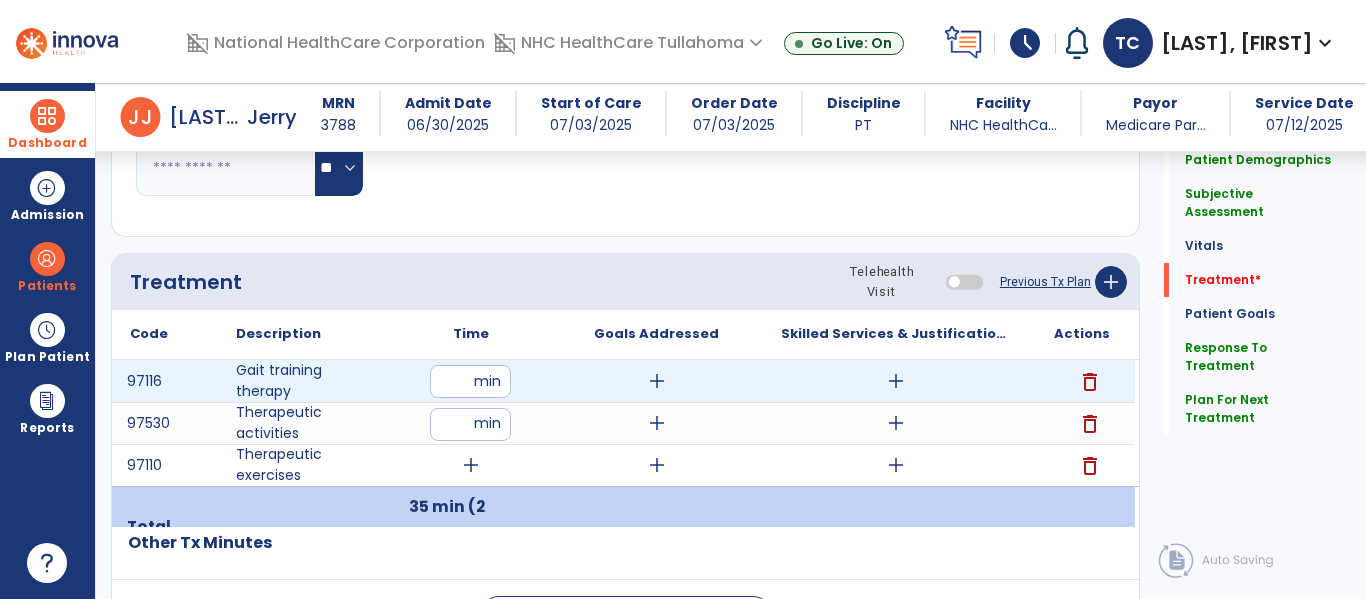 click on "**" at bounding box center [470, 381] 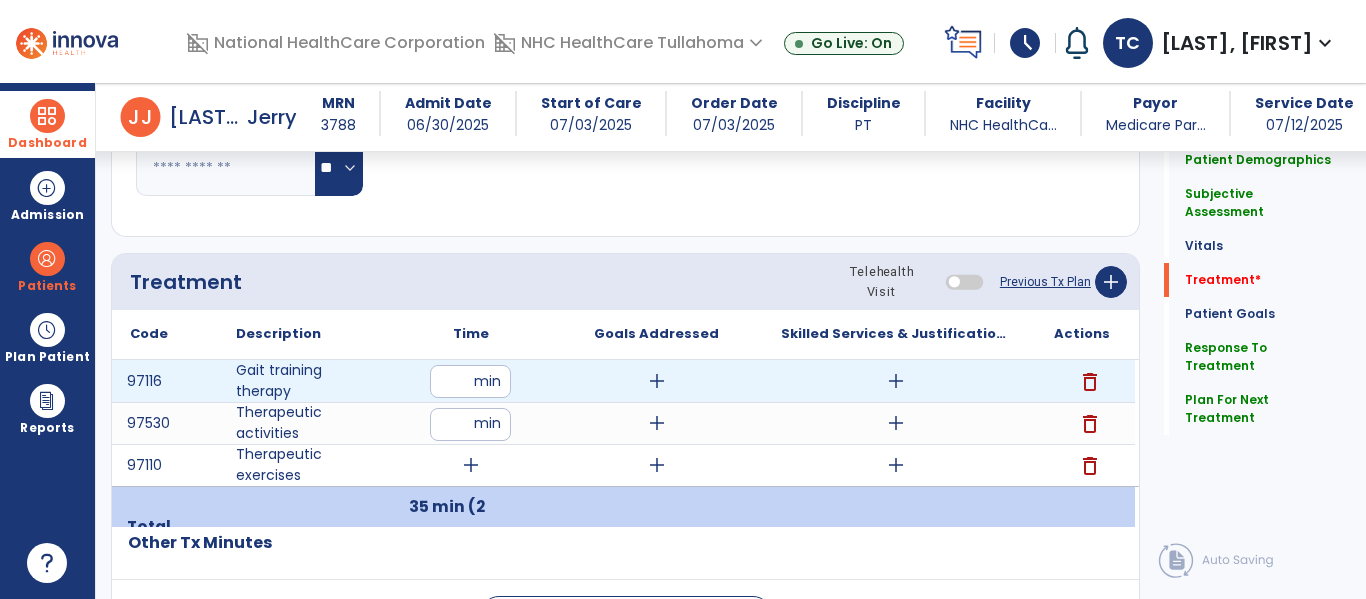 type on "**" 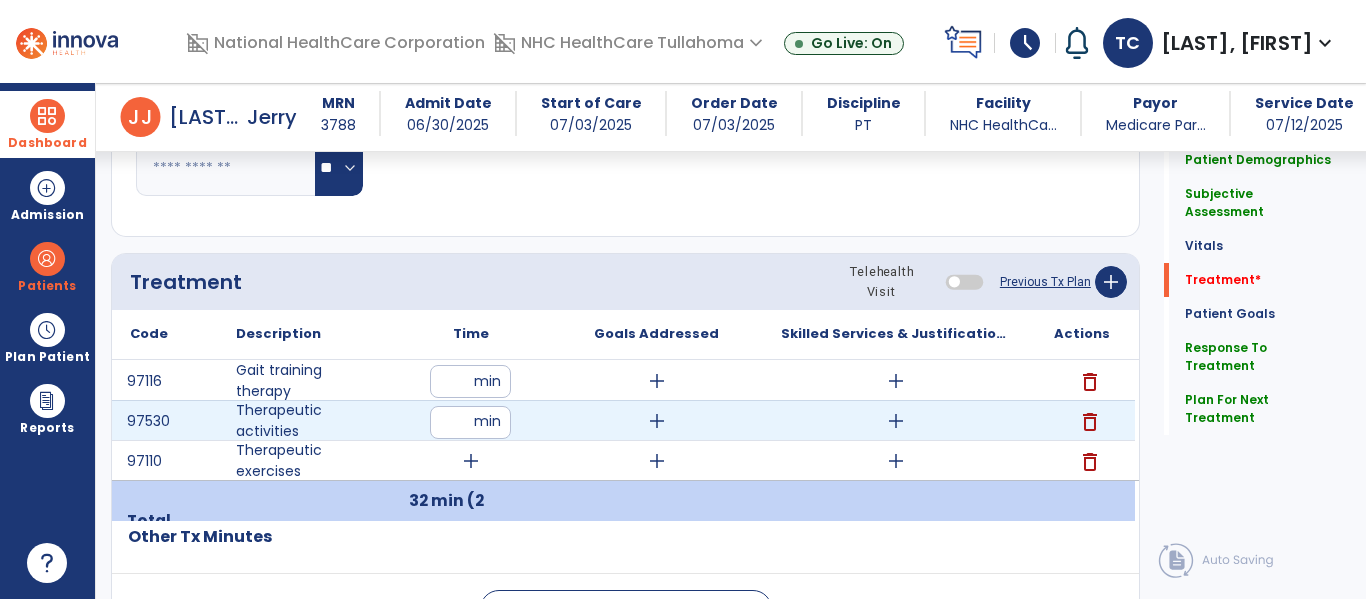 click on "**" at bounding box center [470, 422] 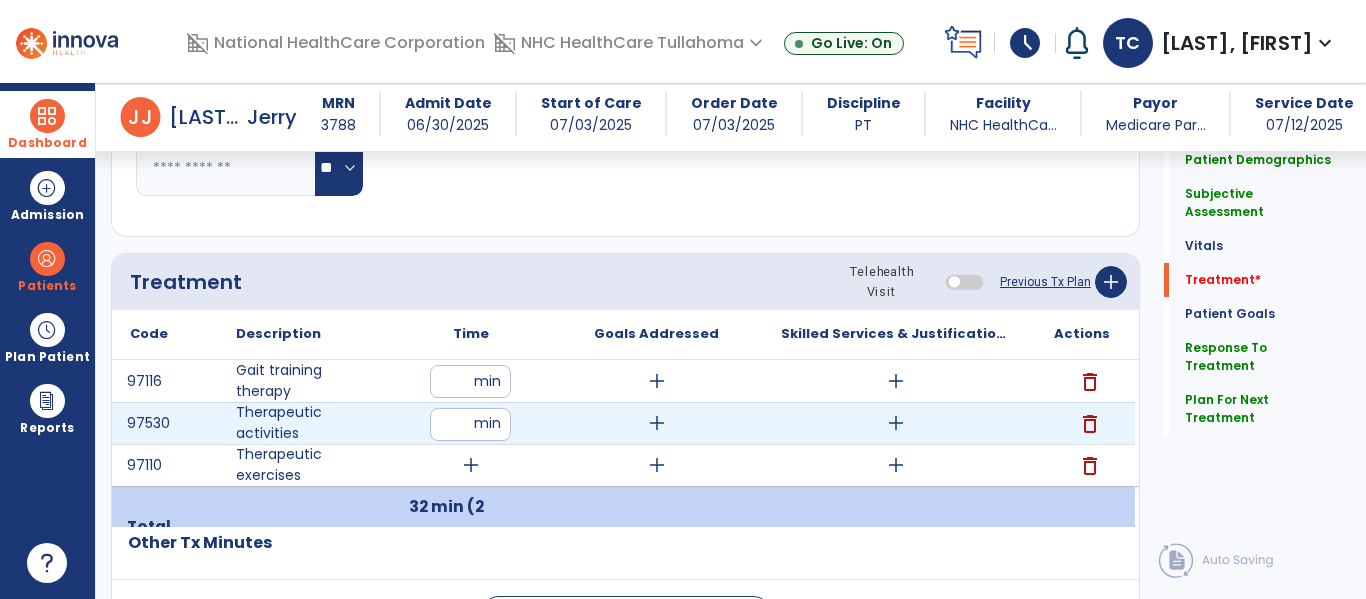 type on "*" 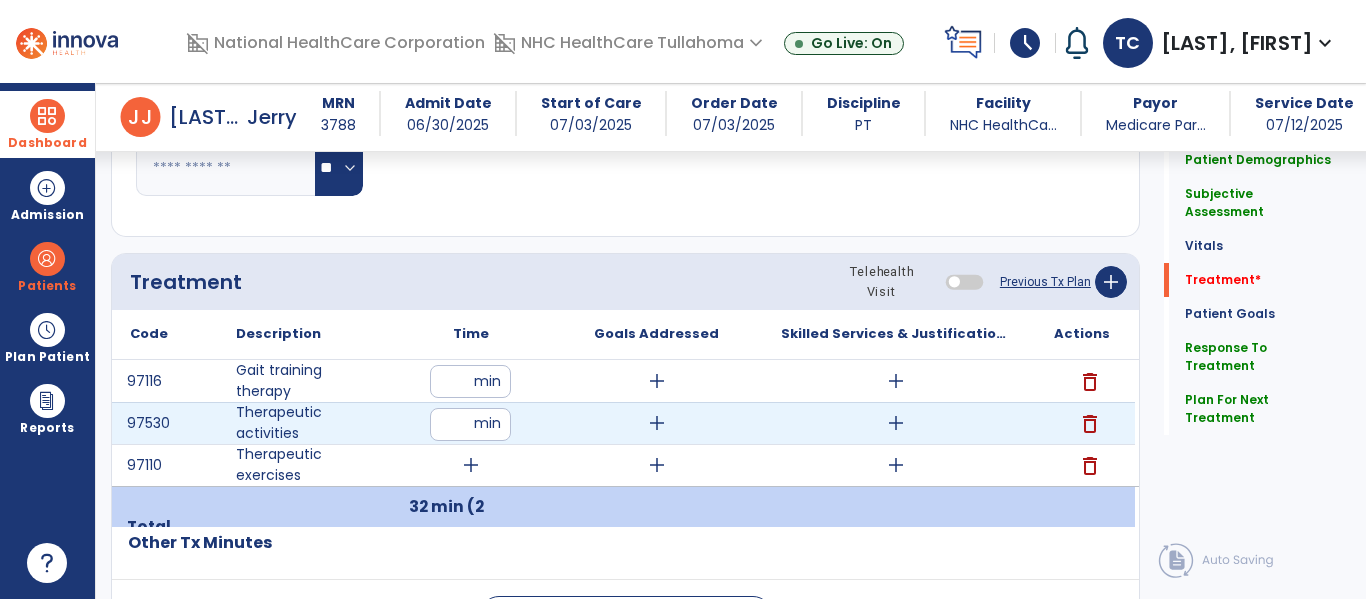 type on "**" 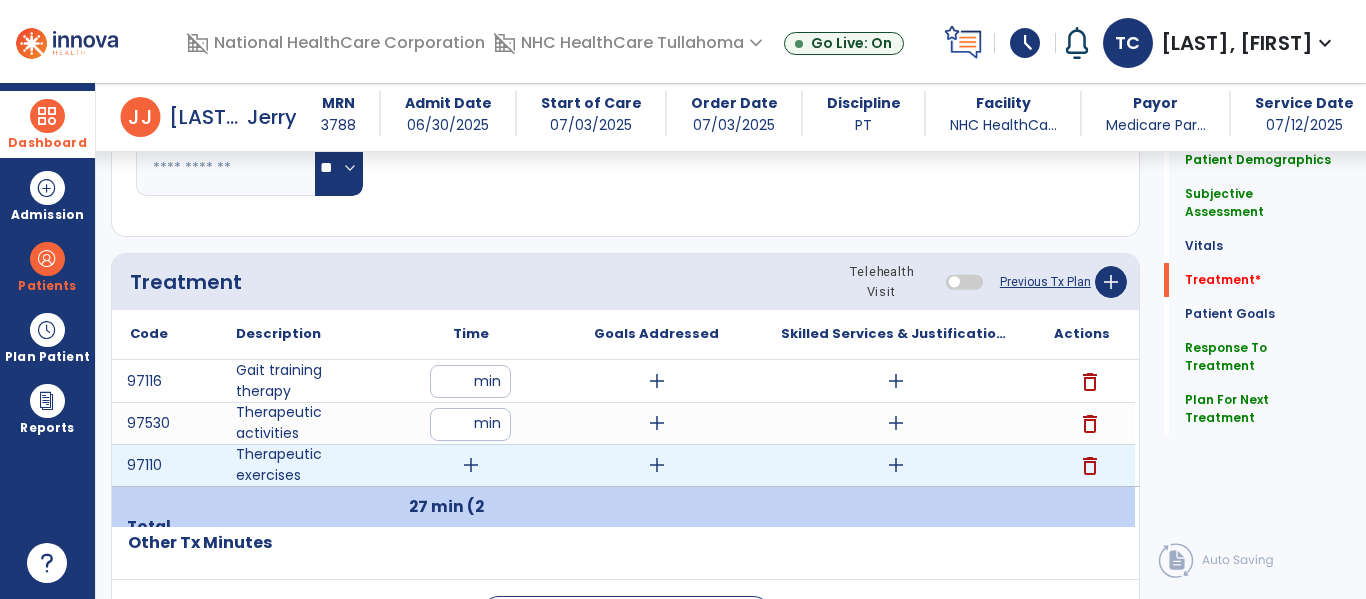 click on "add" at bounding box center [471, 465] 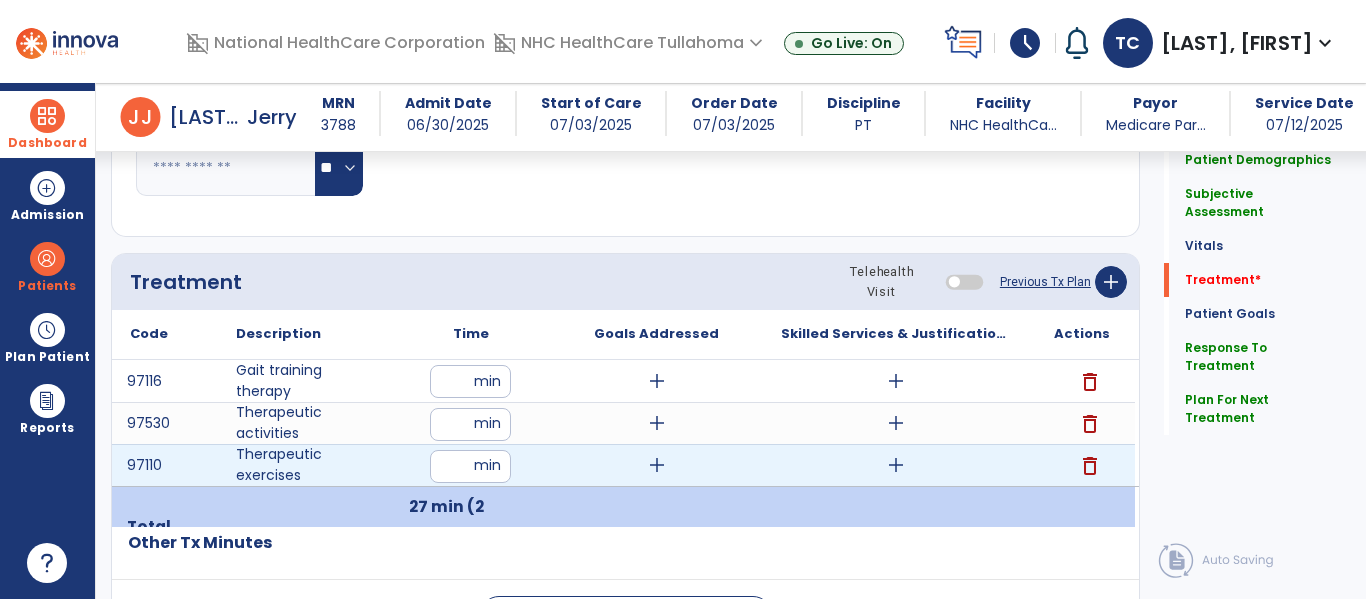 type on "**" 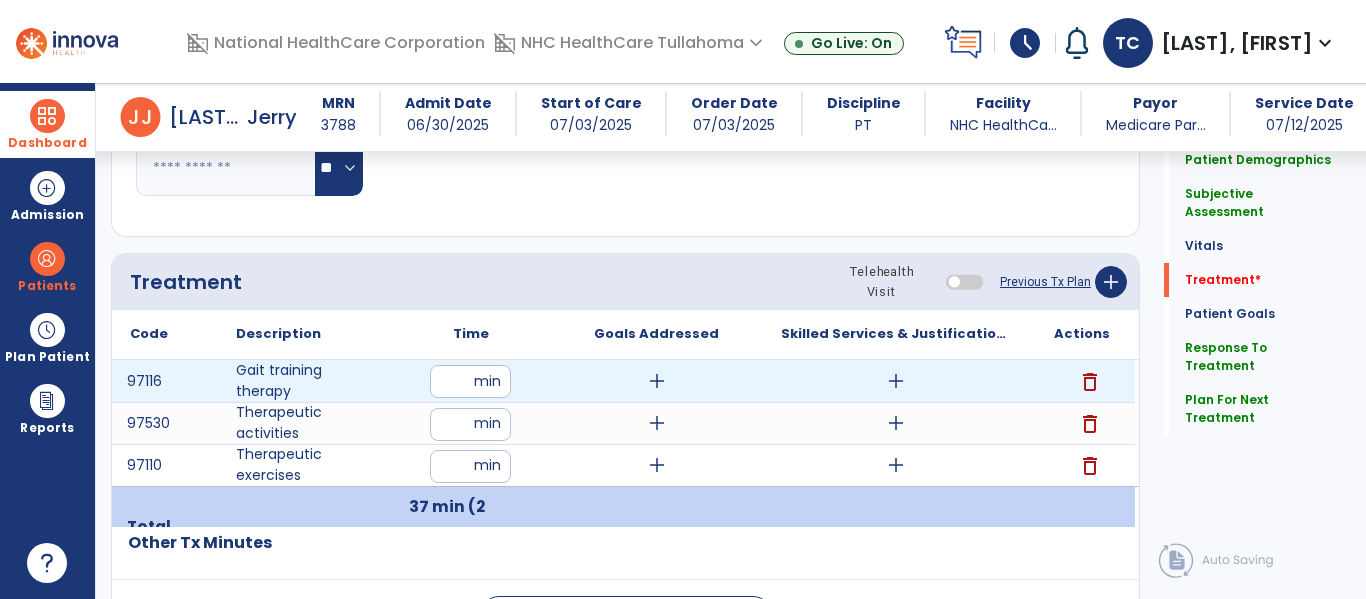 drag, startPoint x: 656, startPoint y: 383, endPoint x: 619, endPoint y: 391, distance: 37.85499 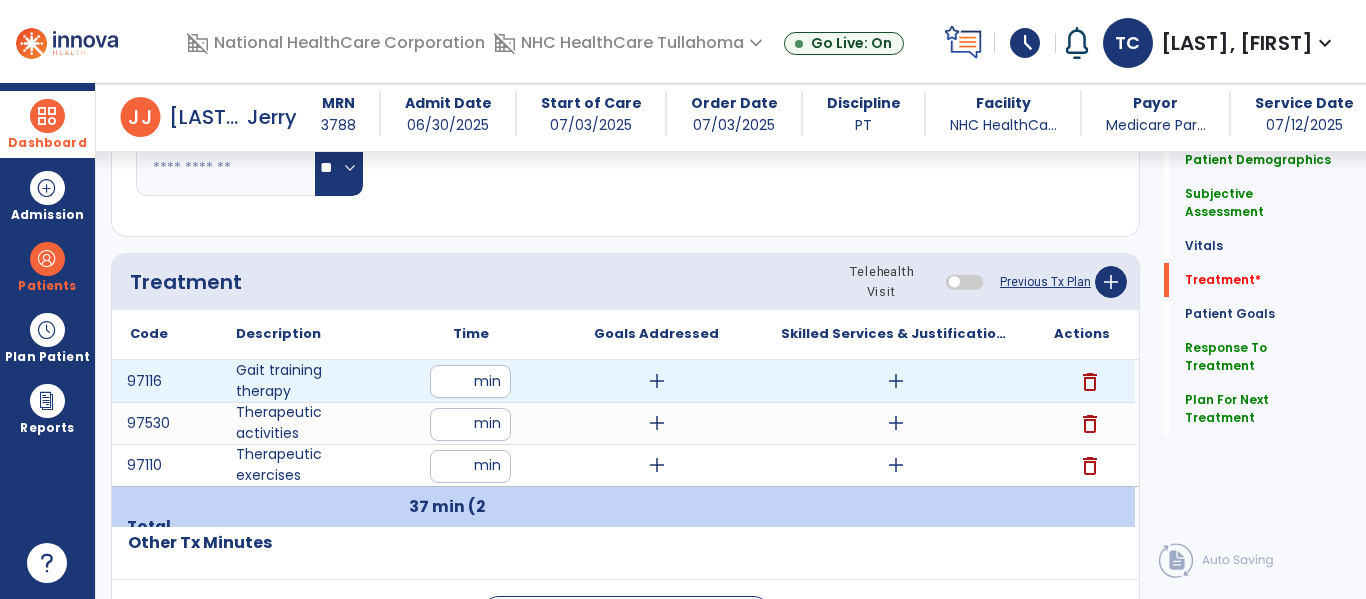 click on "add" at bounding box center (656, 381) 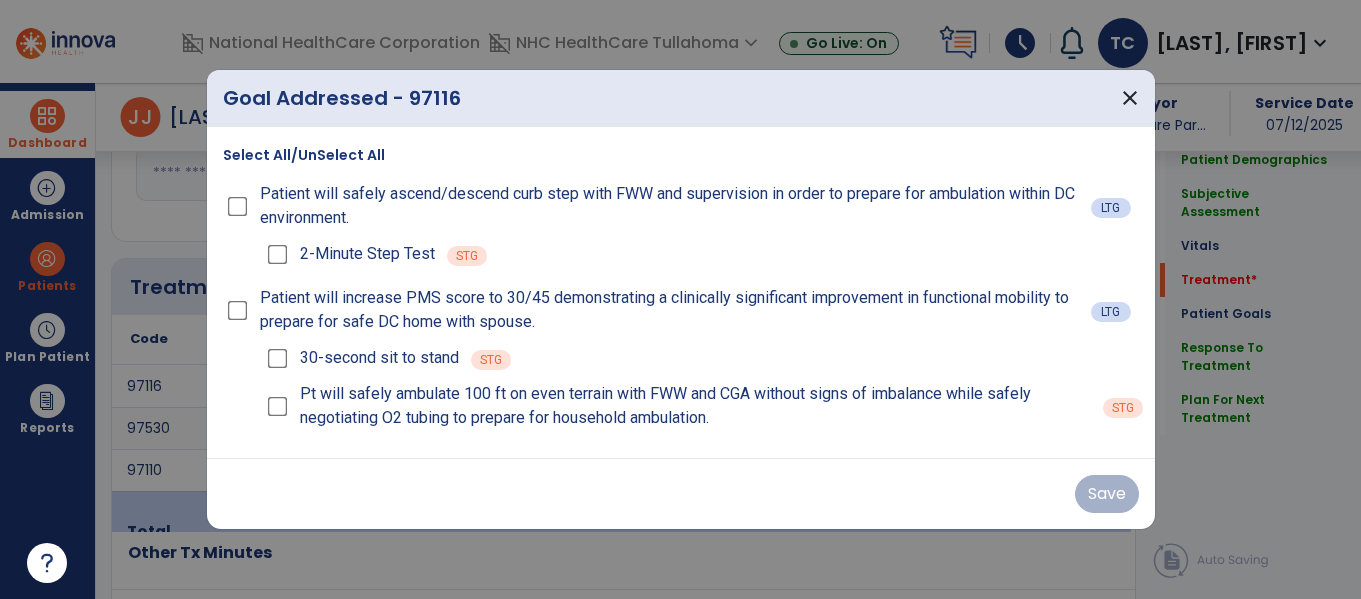 scroll, scrollTop: 1076, scrollLeft: 0, axis: vertical 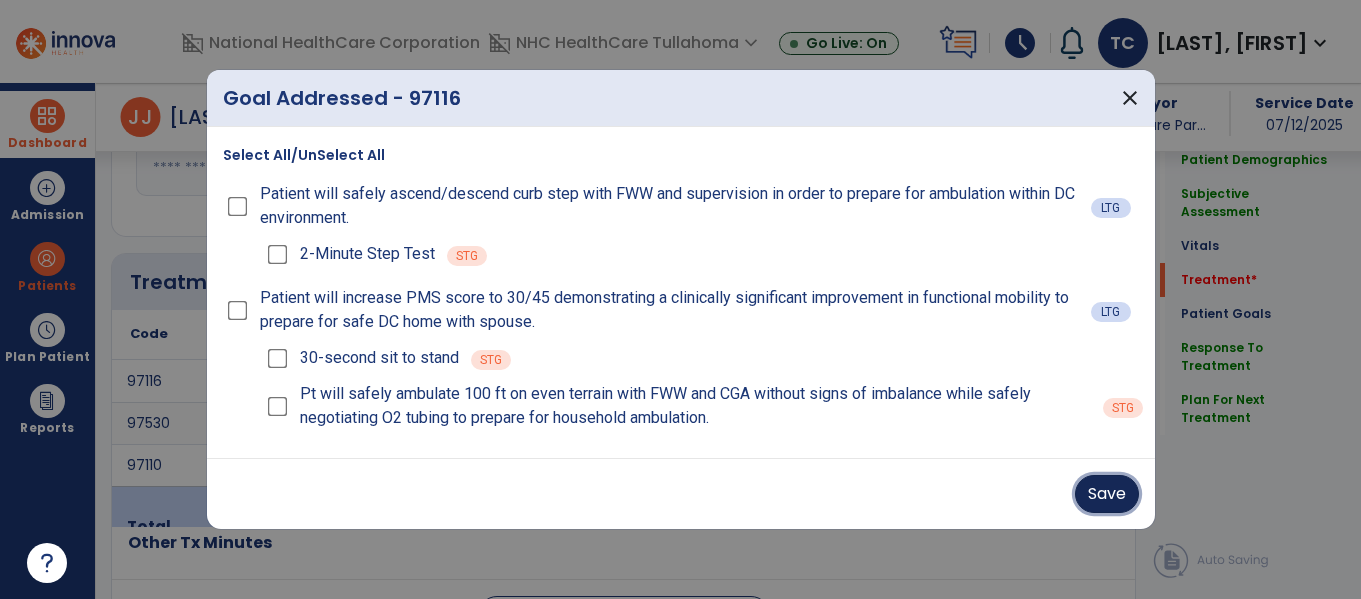 click on "Save" at bounding box center (1107, 494) 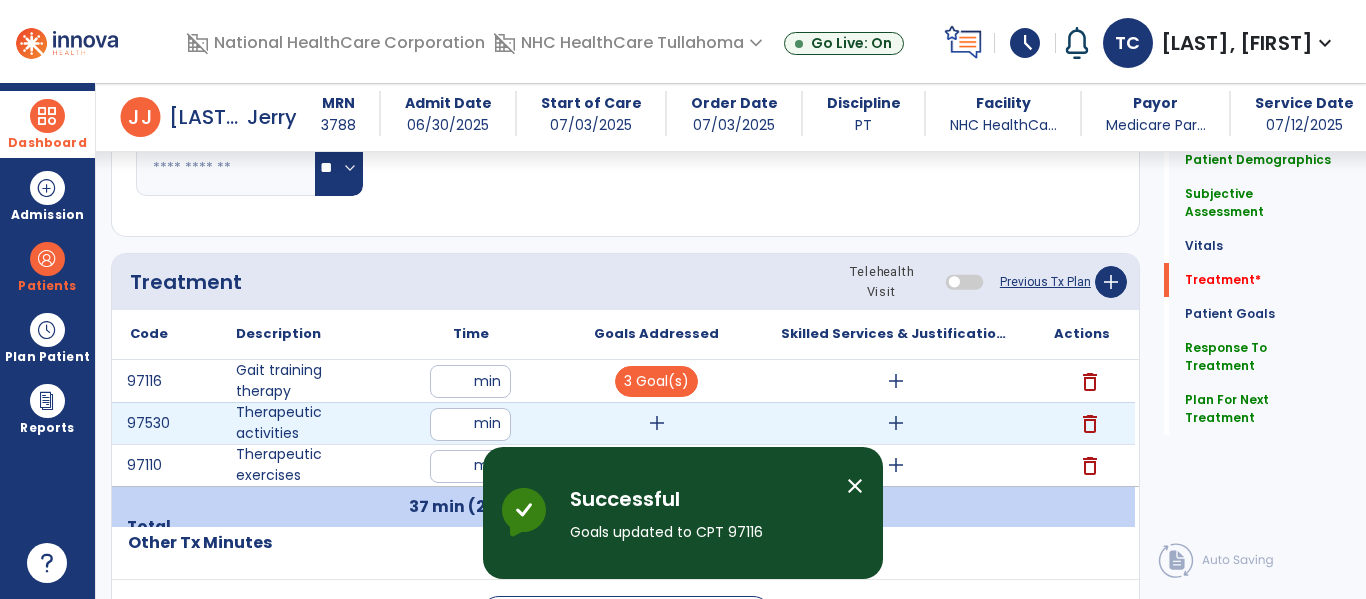 click on "add" at bounding box center (657, 423) 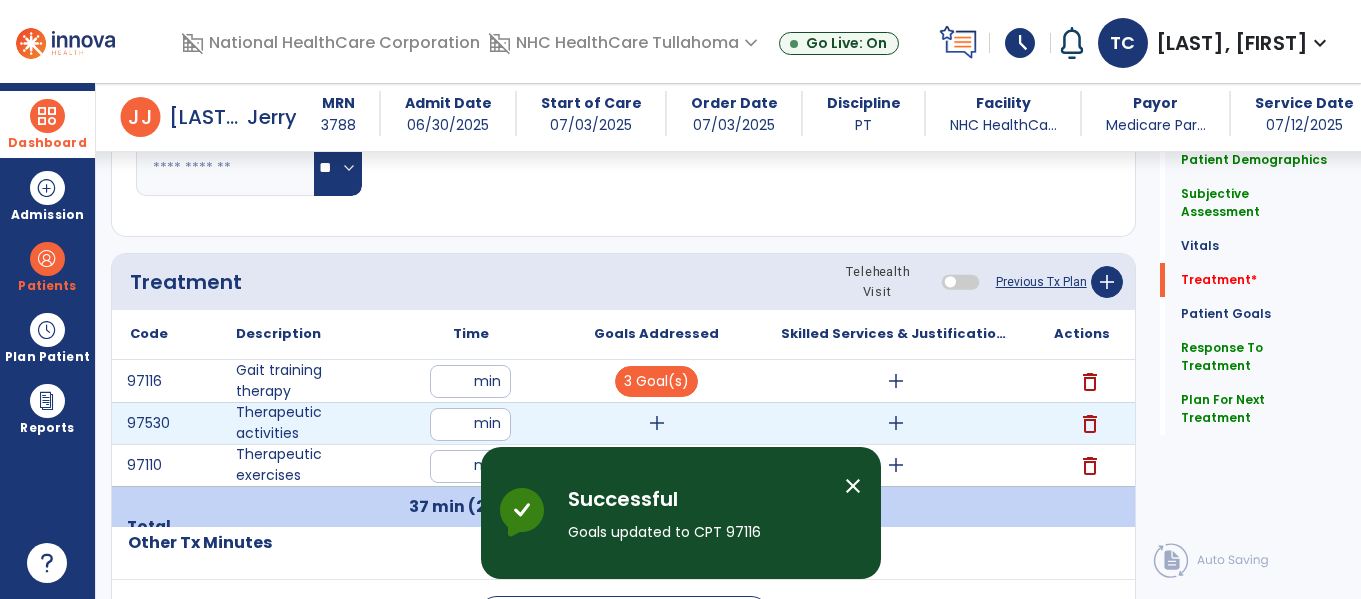 scroll, scrollTop: 1076, scrollLeft: 0, axis: vertical 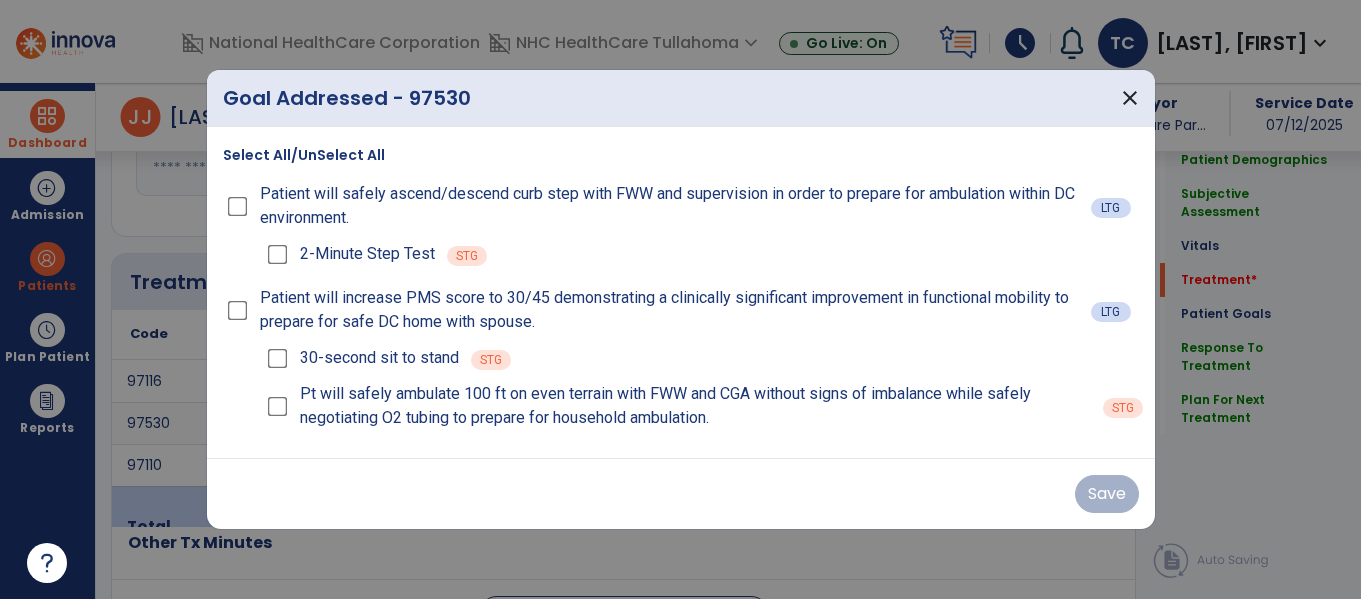 click at bounding box center [680, 299] 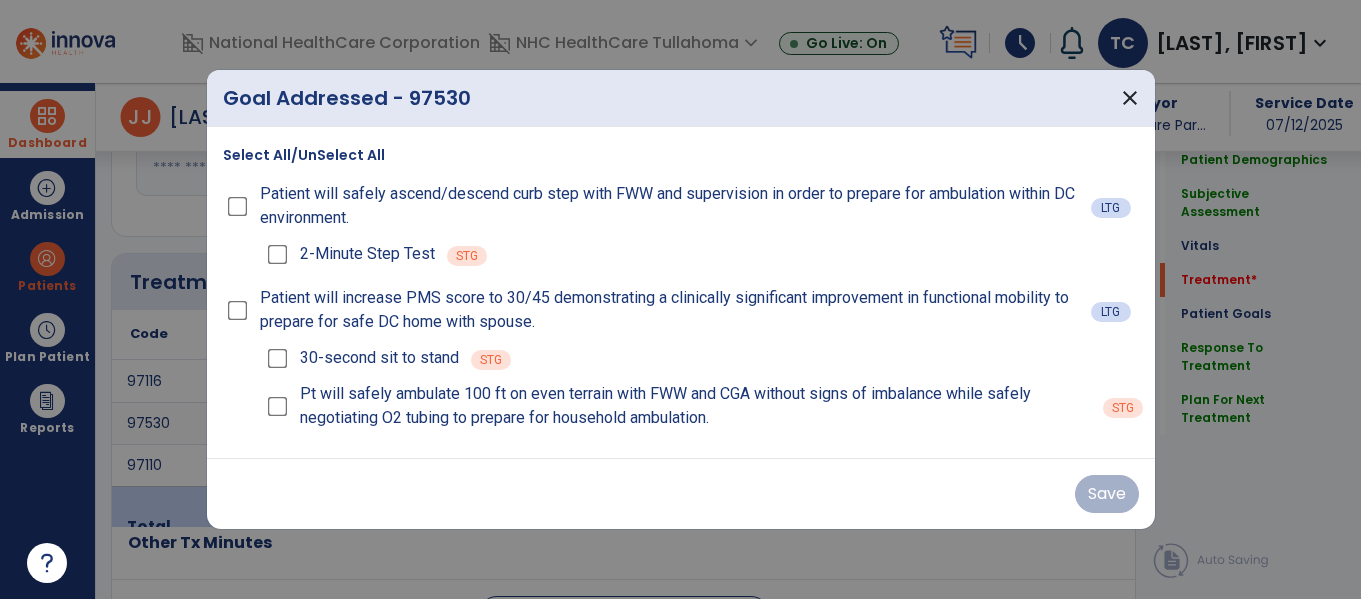 click on "Select All/UnSelect All" at bounding box center (304, 155) 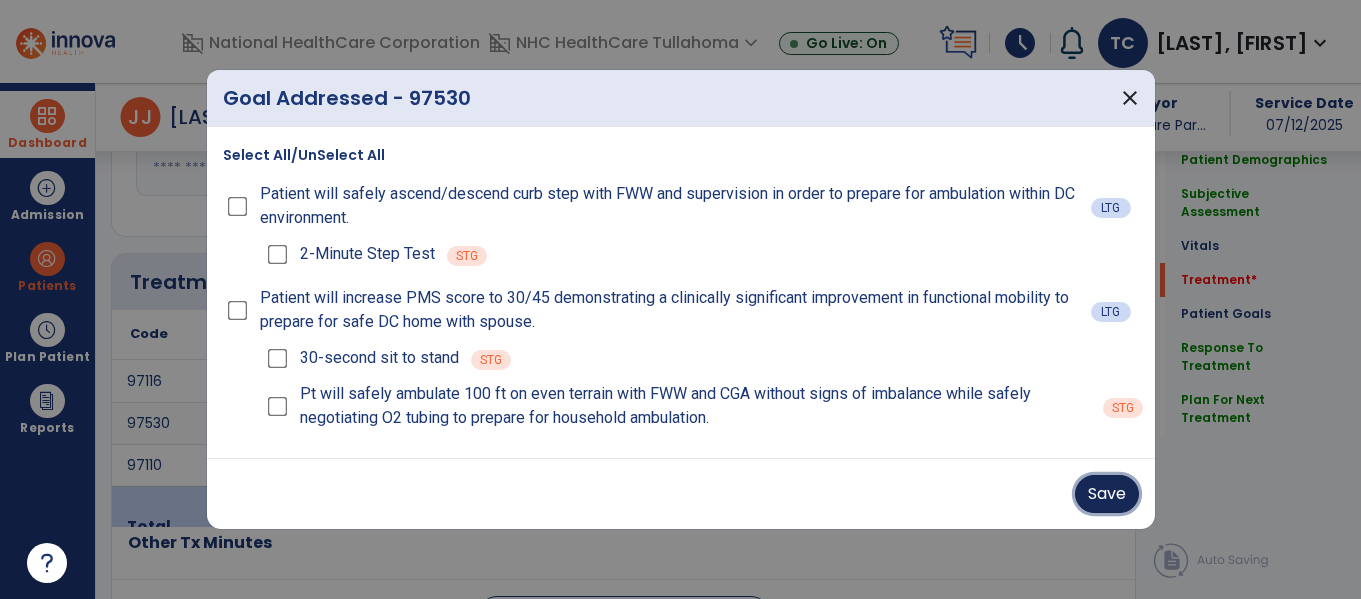 click on "Save" at bounding box center (1107, 494) 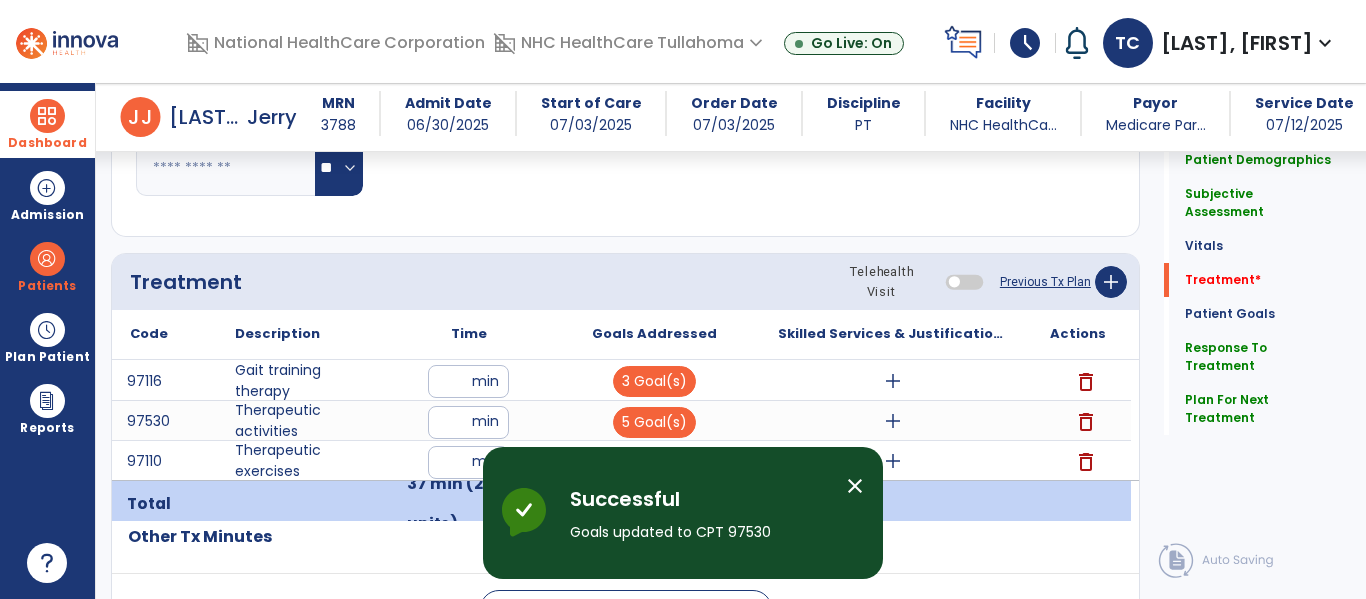 click on "Code
Description
Time" at bounding box center [625, 415] 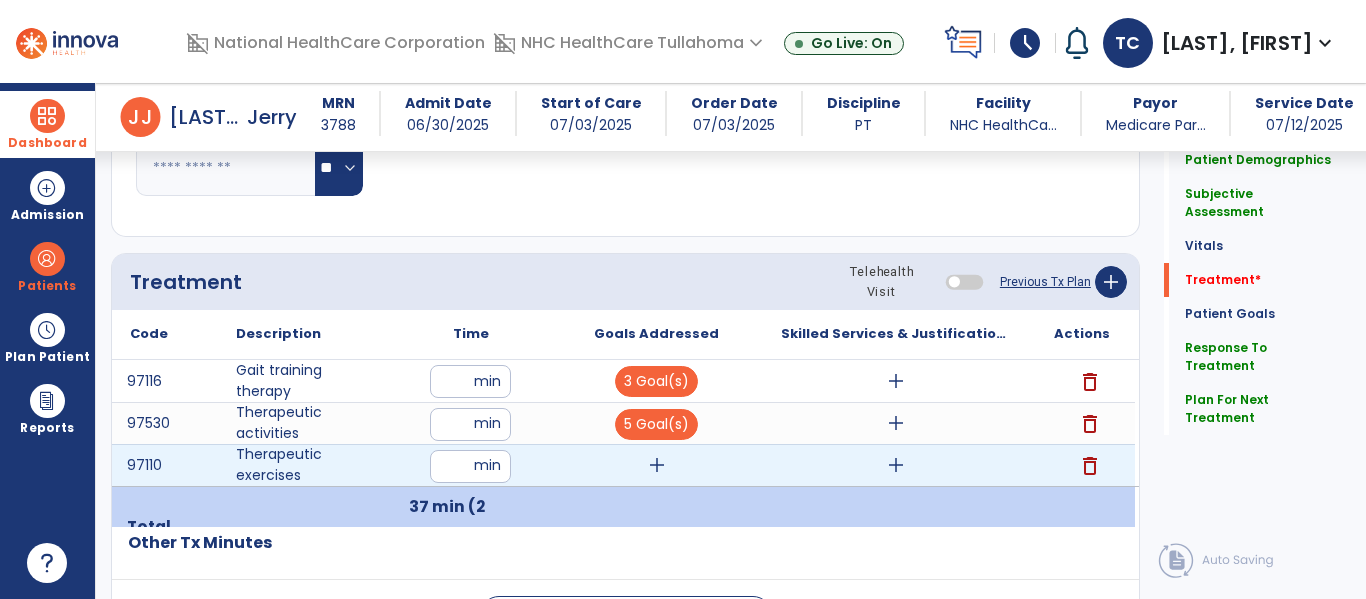 click on "add" at bounding box center (657, 465) 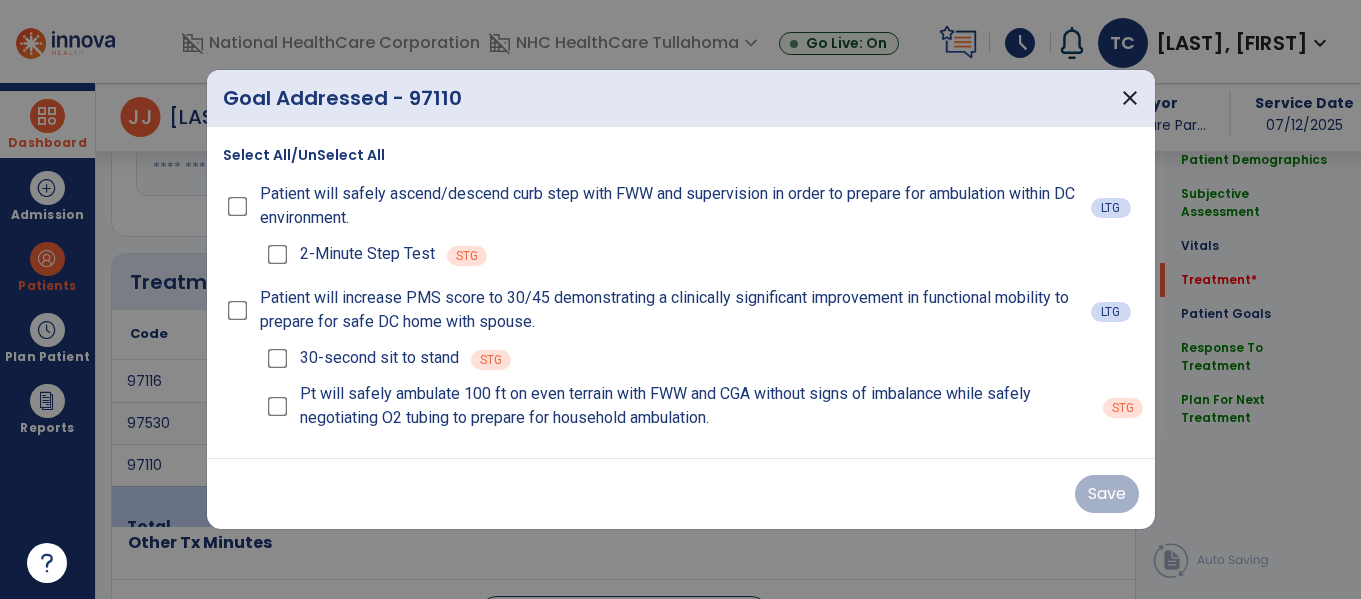 scroll, scrollTop: 1076, scrollLeft: 0, axis: vertical 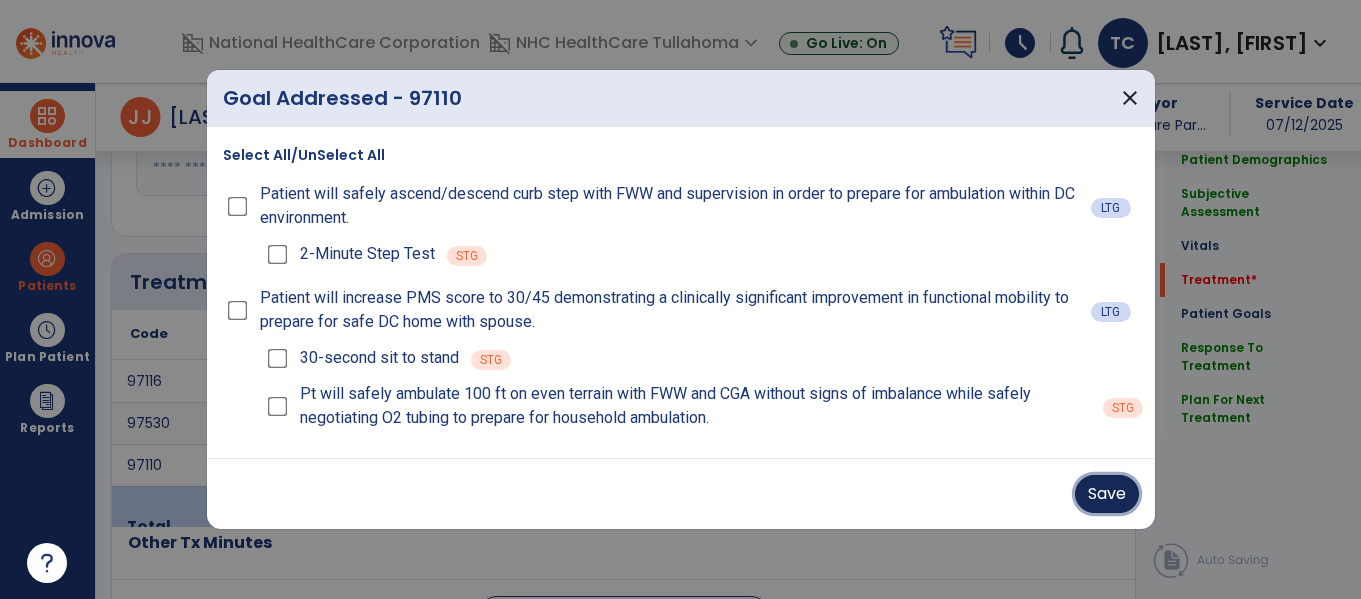 click on "Save" at bounding box center [1107, 494] 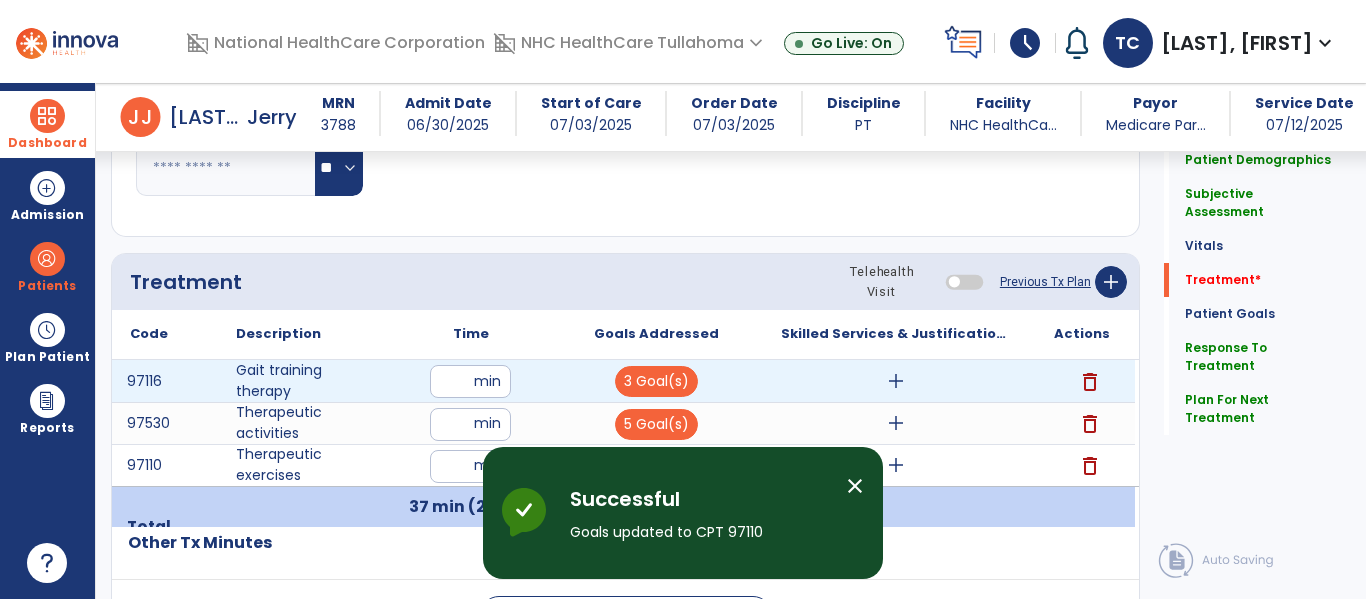 click on "add" at bounding box center [896, 381] 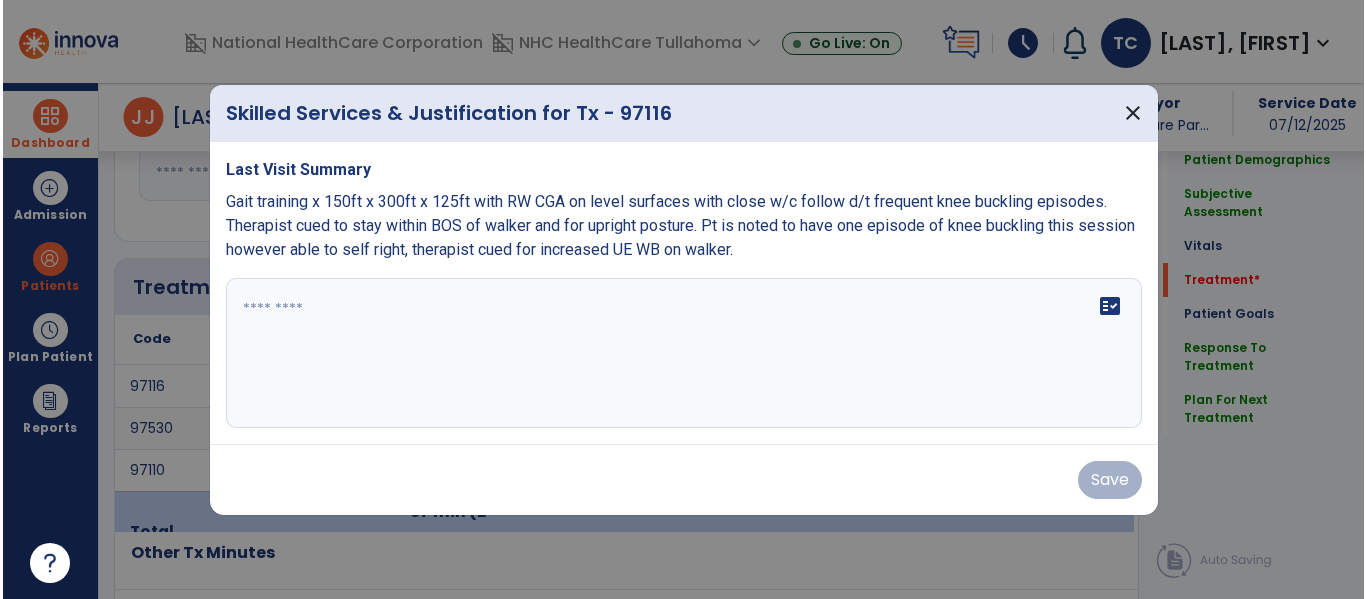 scroll, scrollTop: 1076, scrollLeft: 0, axis: vertical 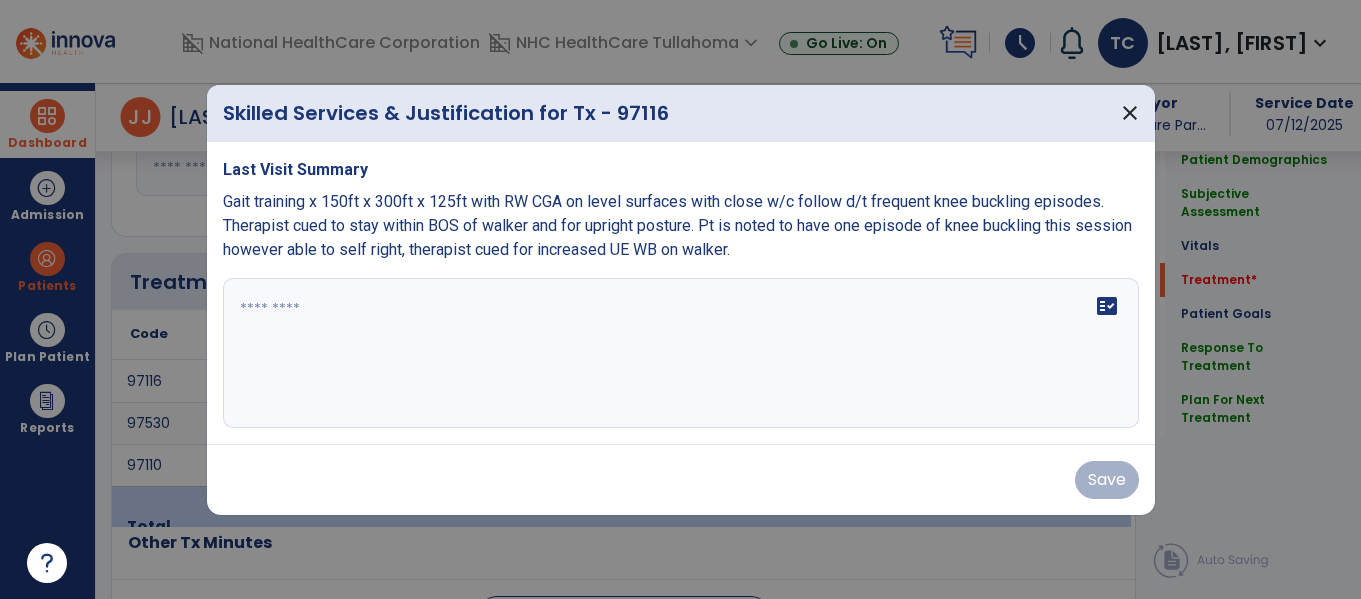 click on "fact_check" at bounding box center (681, 353) 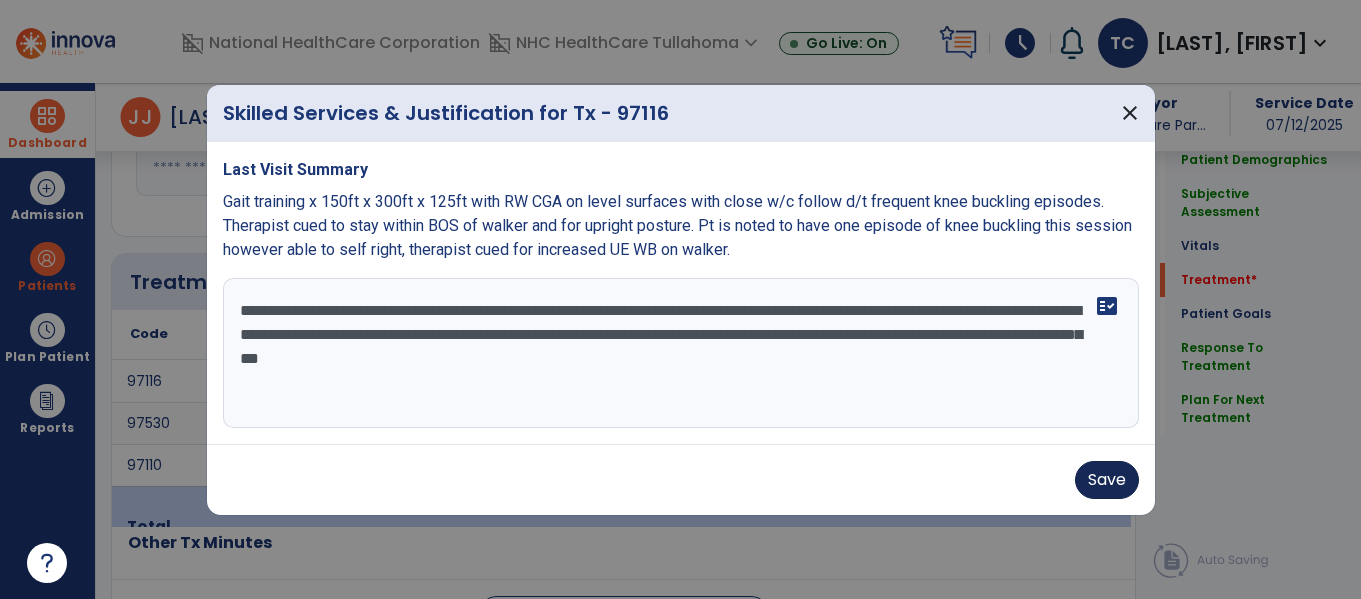 type on "**********" 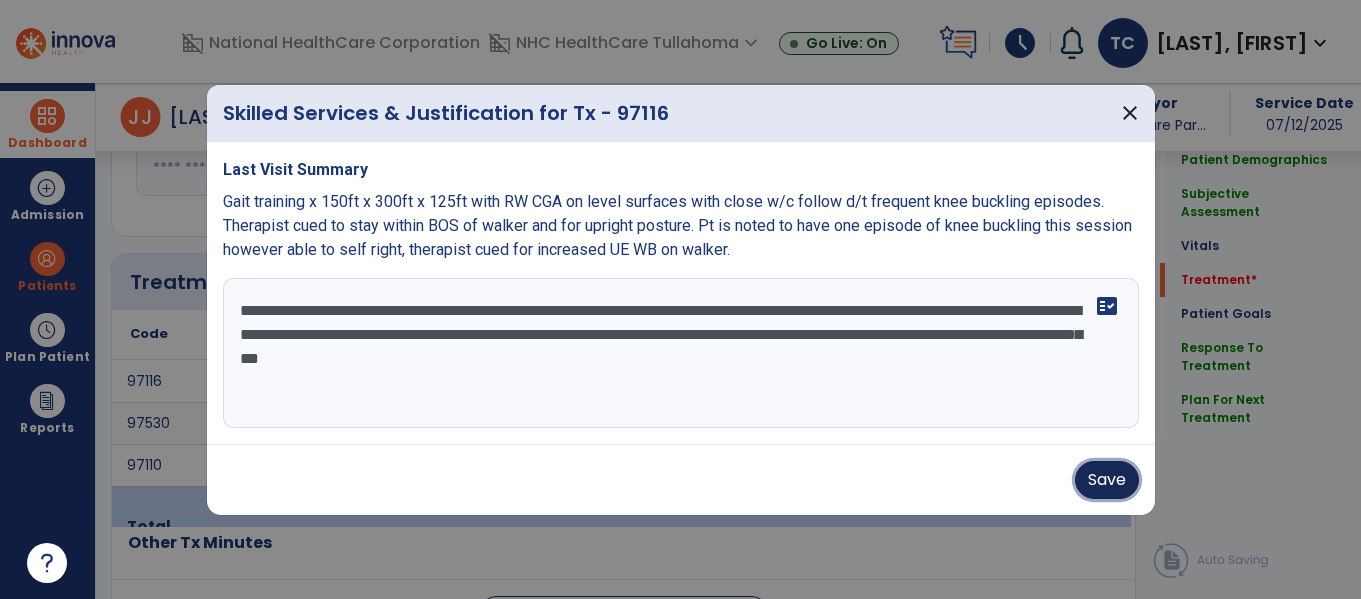 click on "Save" at bounding box center (1107, 480) 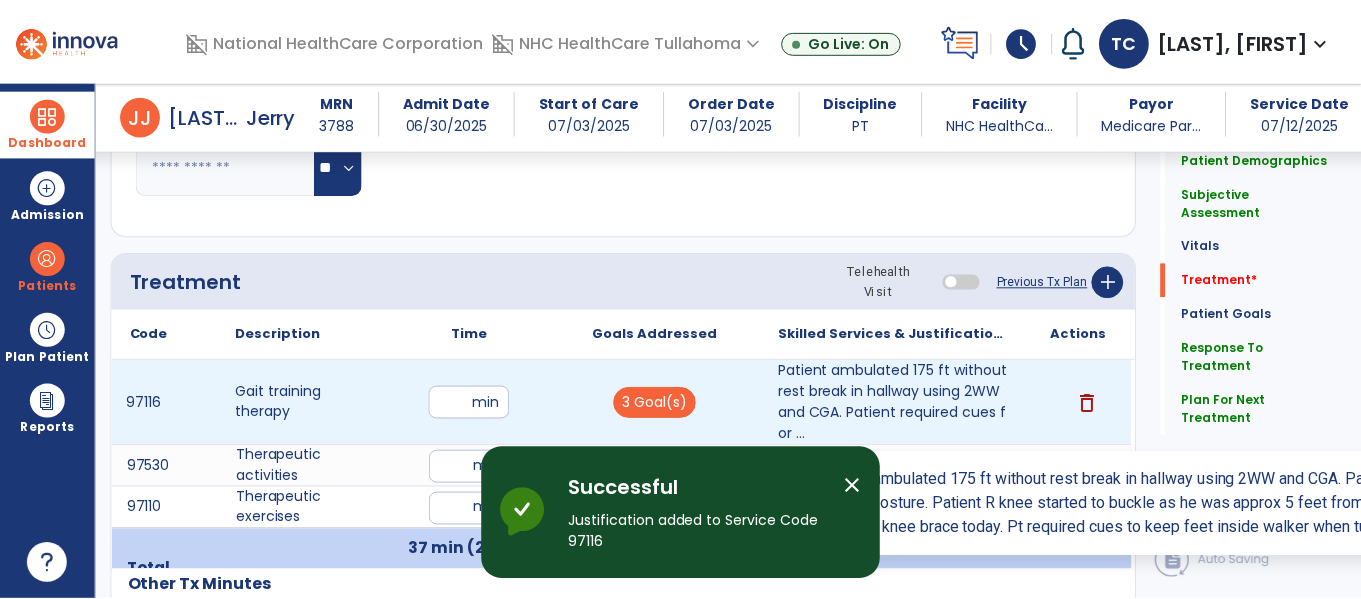 scroll, scrollTop: 1179, scrollLeft: 0, axis: vertical 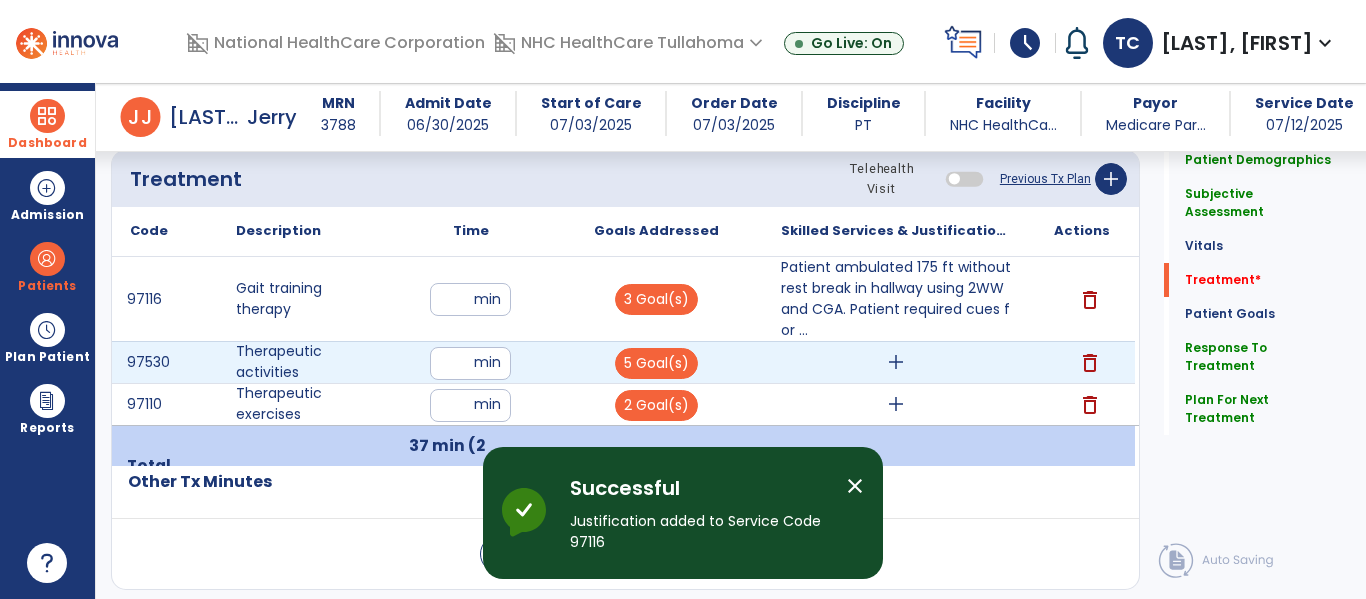 click on "add" at bounding box center (896, 362) 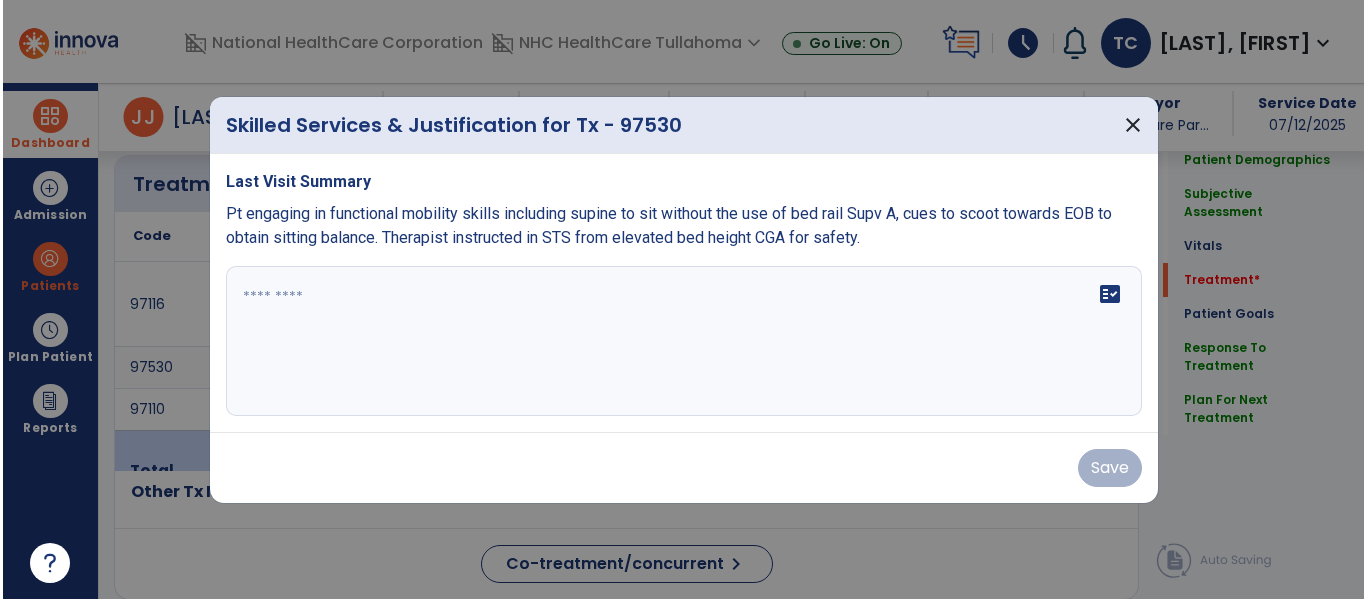 scroll, scrollTop: 1179, scrollLeft: 0, axis: vertical 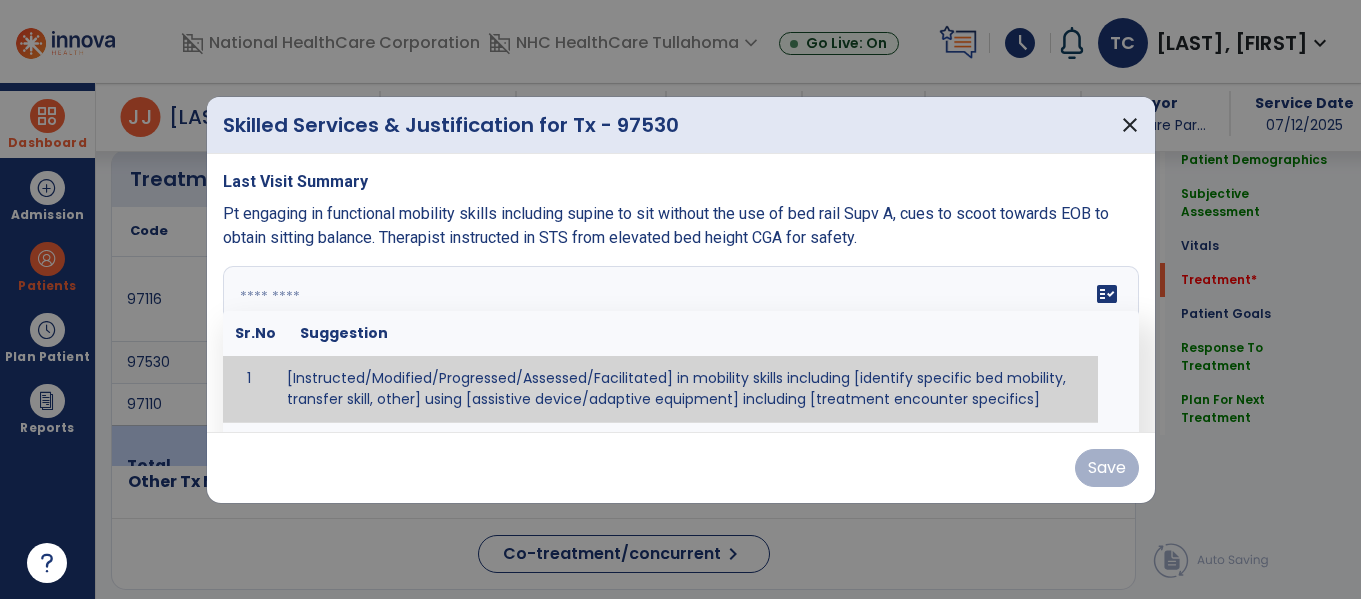 click at bounding box center (678, 341) 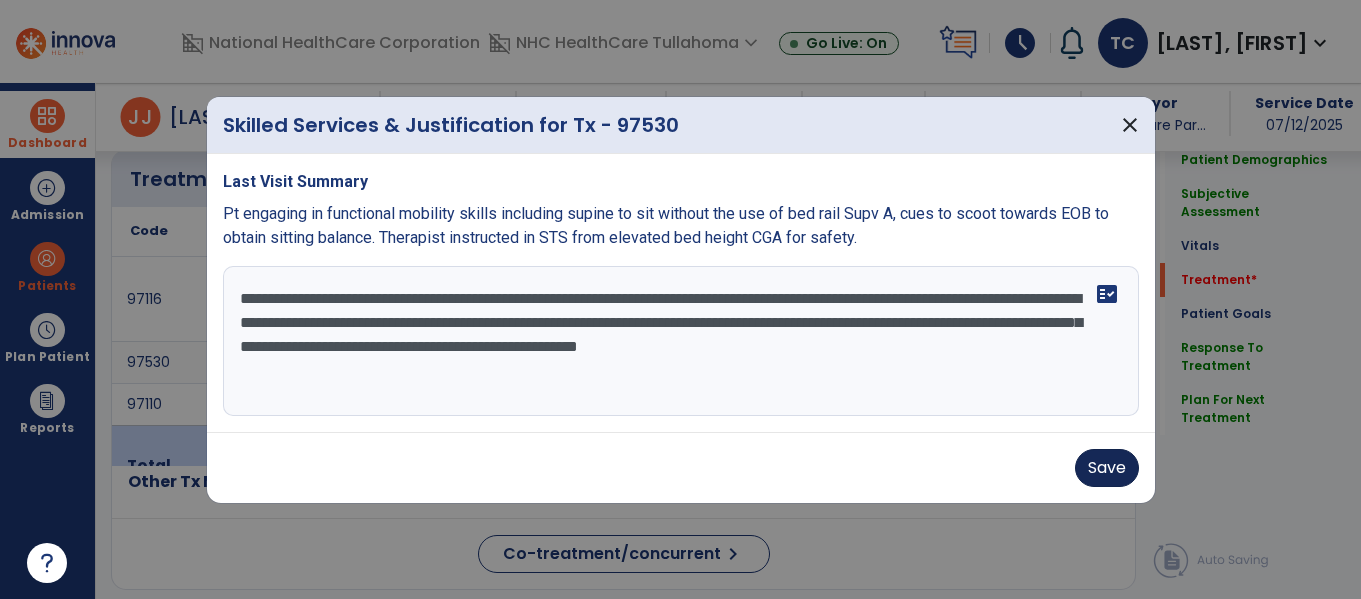 type on "**********" 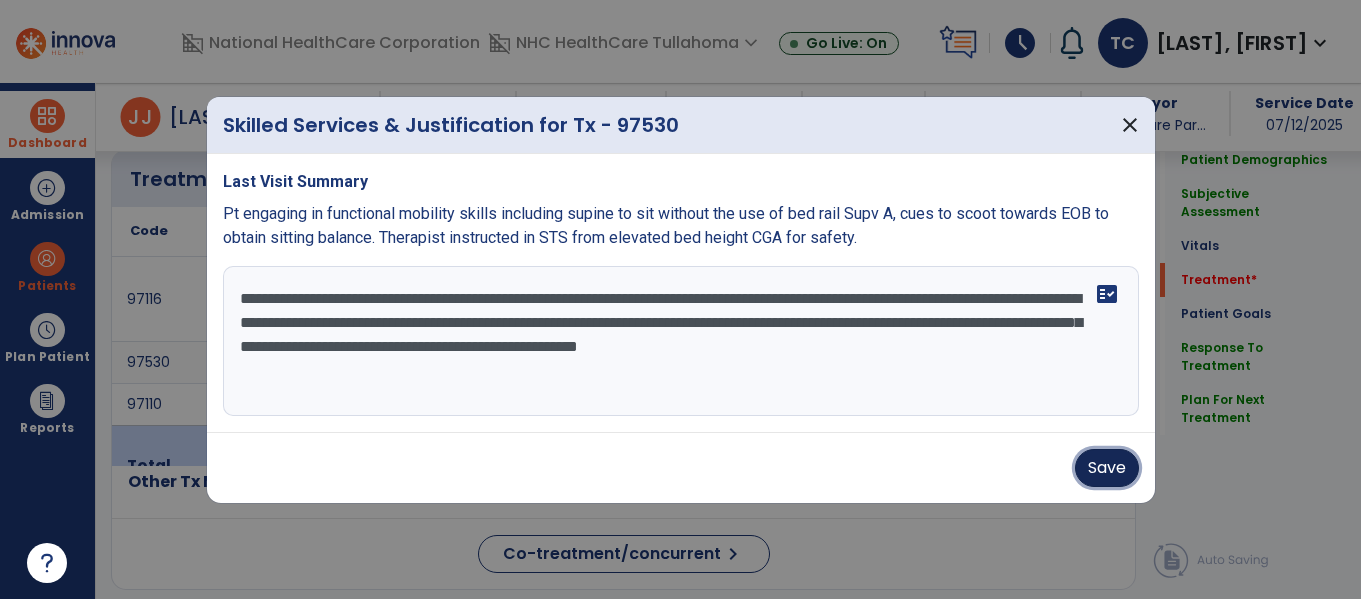 click on "Save" at bounding box center (1107, 468) 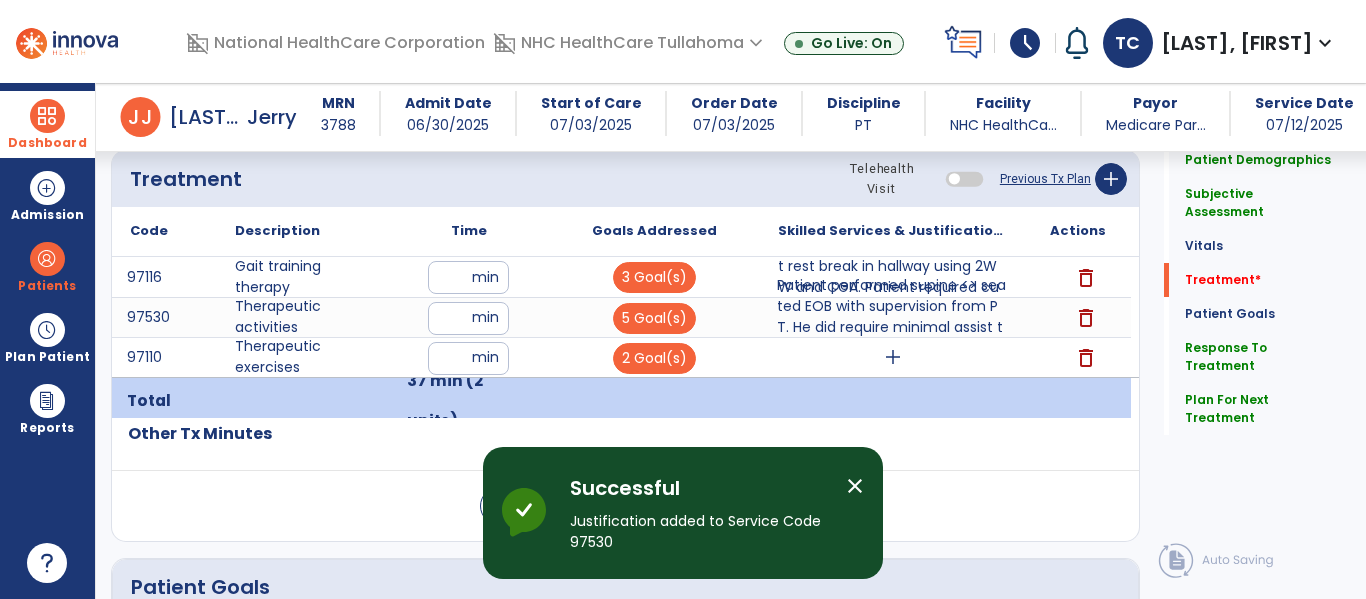 click on "Code
Description
Time" 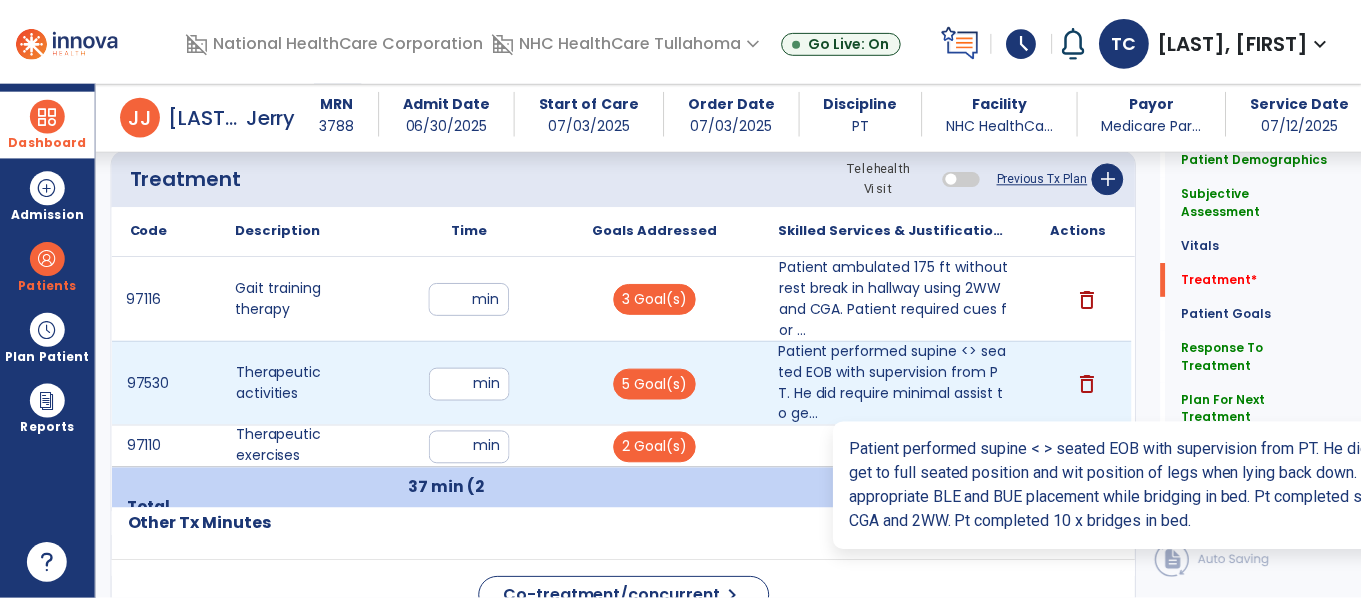 scroll, scrollTop: 1294, scrollLeft: 0, axis: vertical 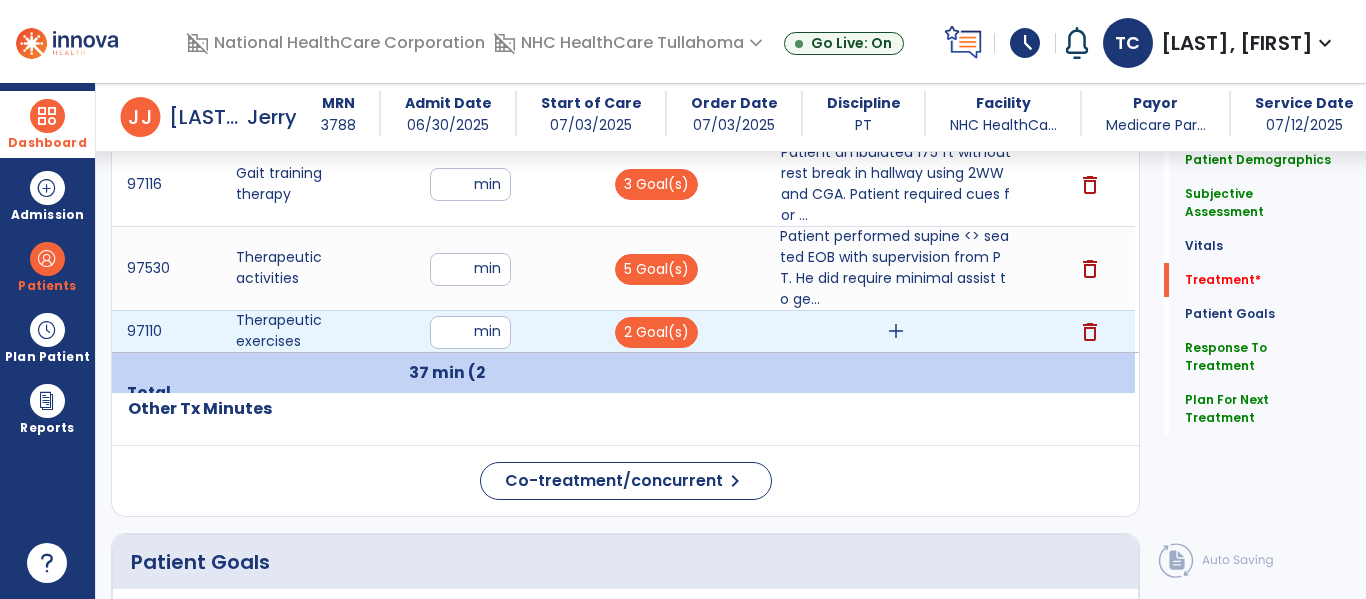 click on "add" at bounding box center [896, 331] 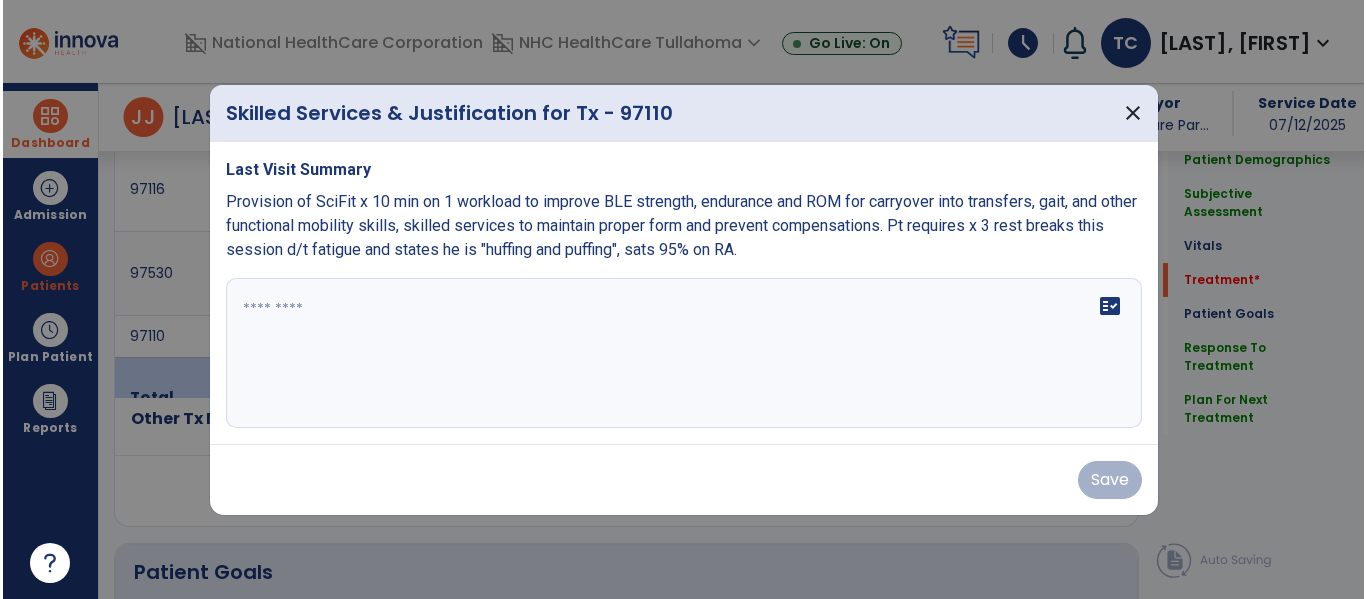 scroll, scrollTop: 1294, scrollLeft: 0, axis: vertical 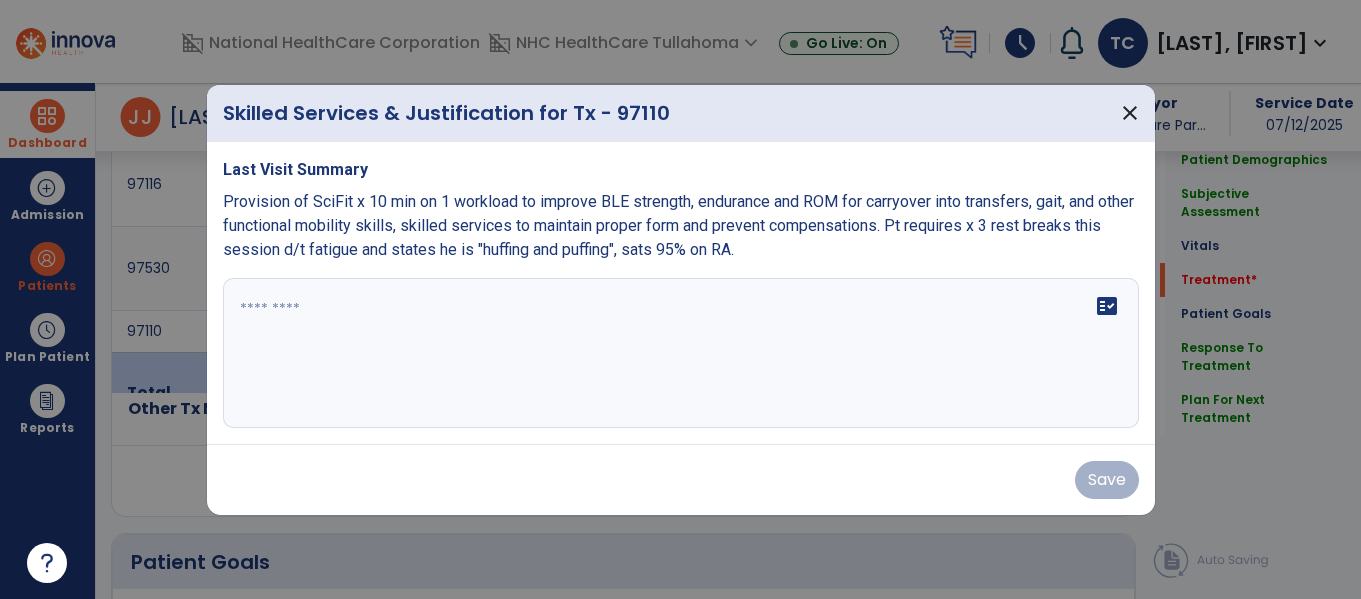 click at bounding box center [681, 353] 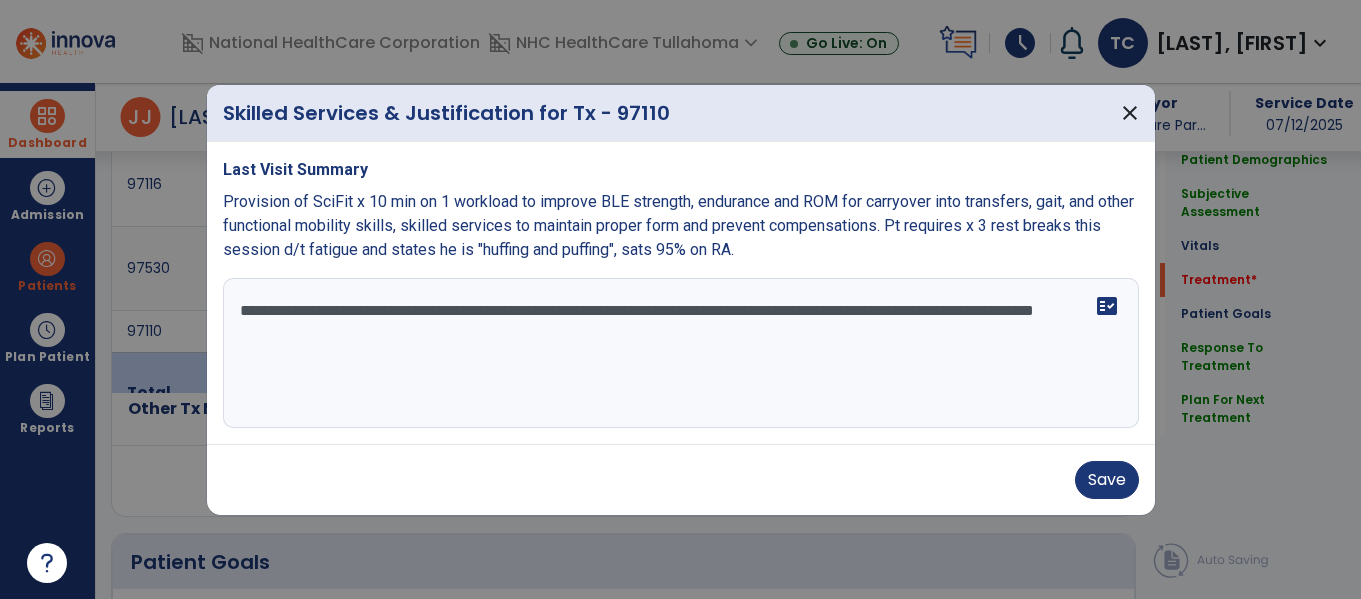 click on "**********" at bounding box center (681, 353) 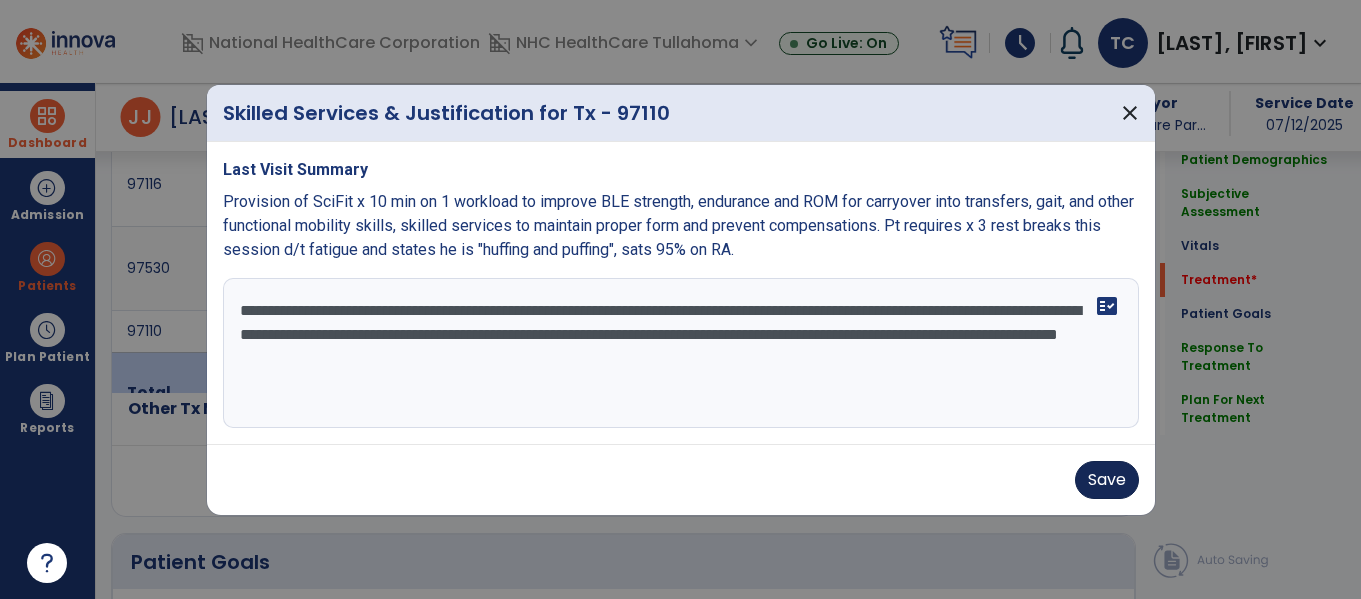 type on "**********" 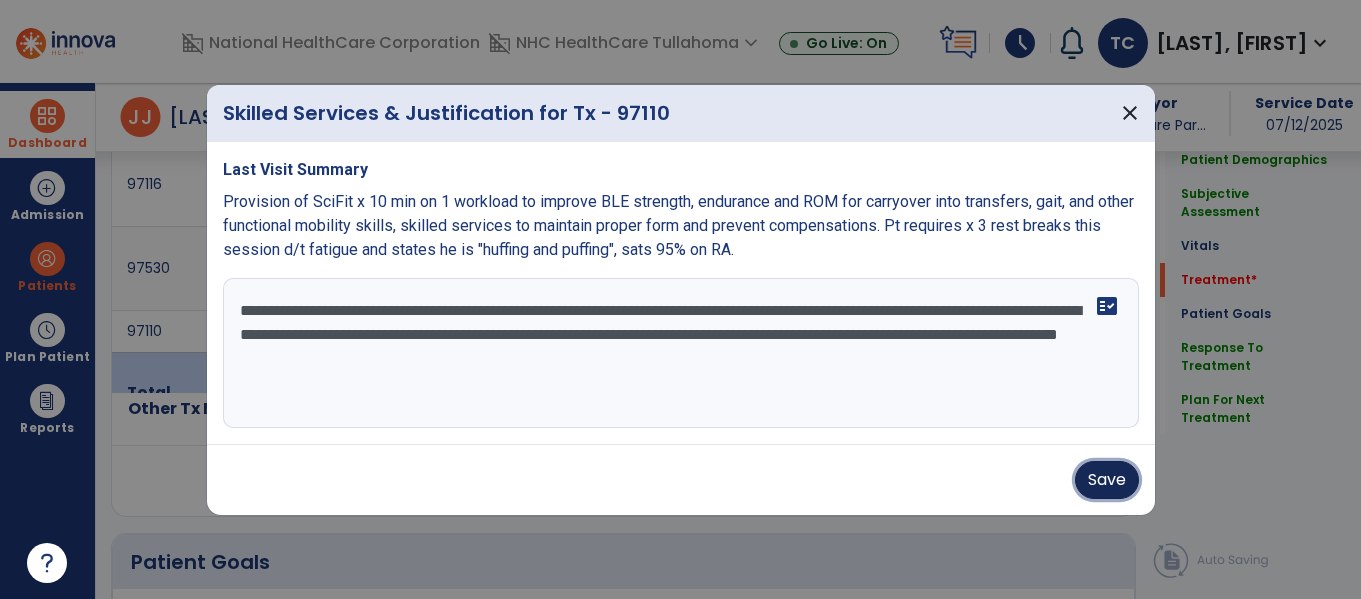 click on "Save" at bounding box center (1107, 480) 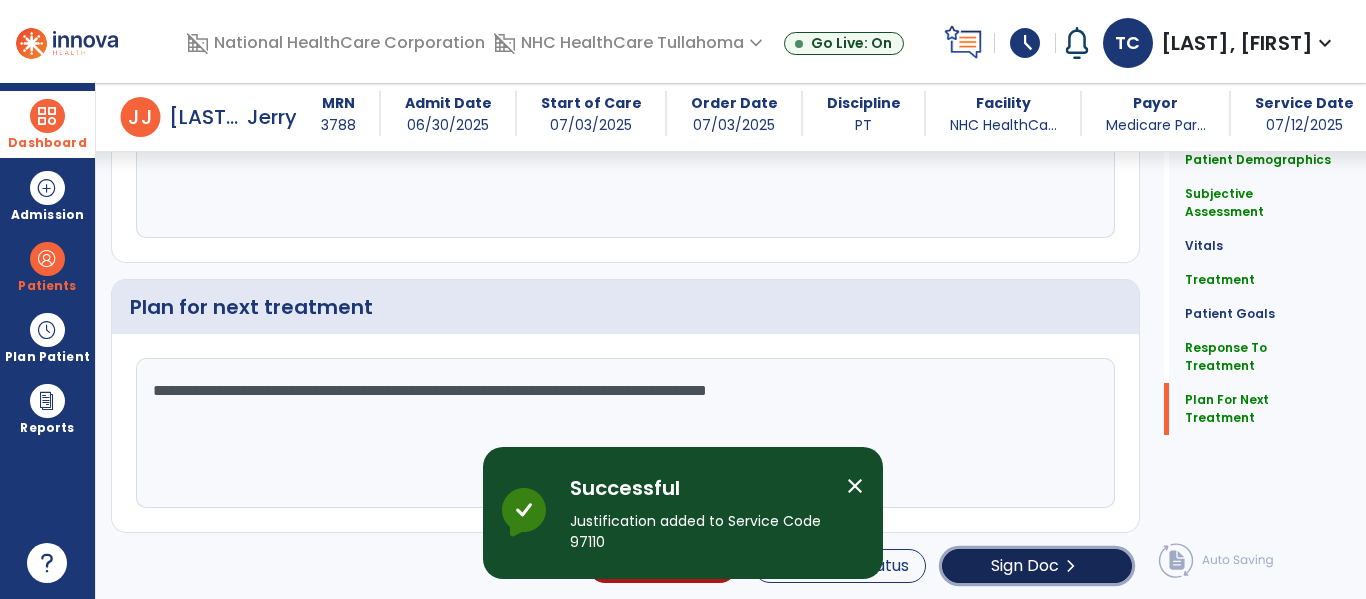 click on "Sign Doc" 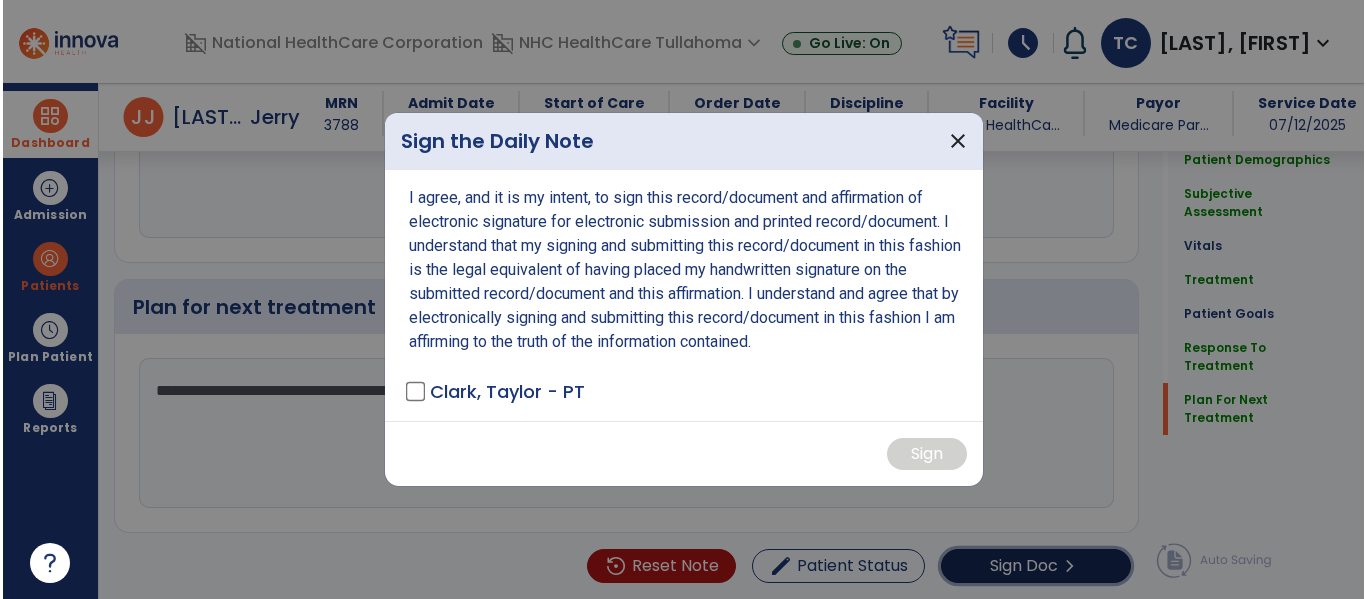 scroll, scrollTop: 2957, scrollLeft: 0, axis: vertical 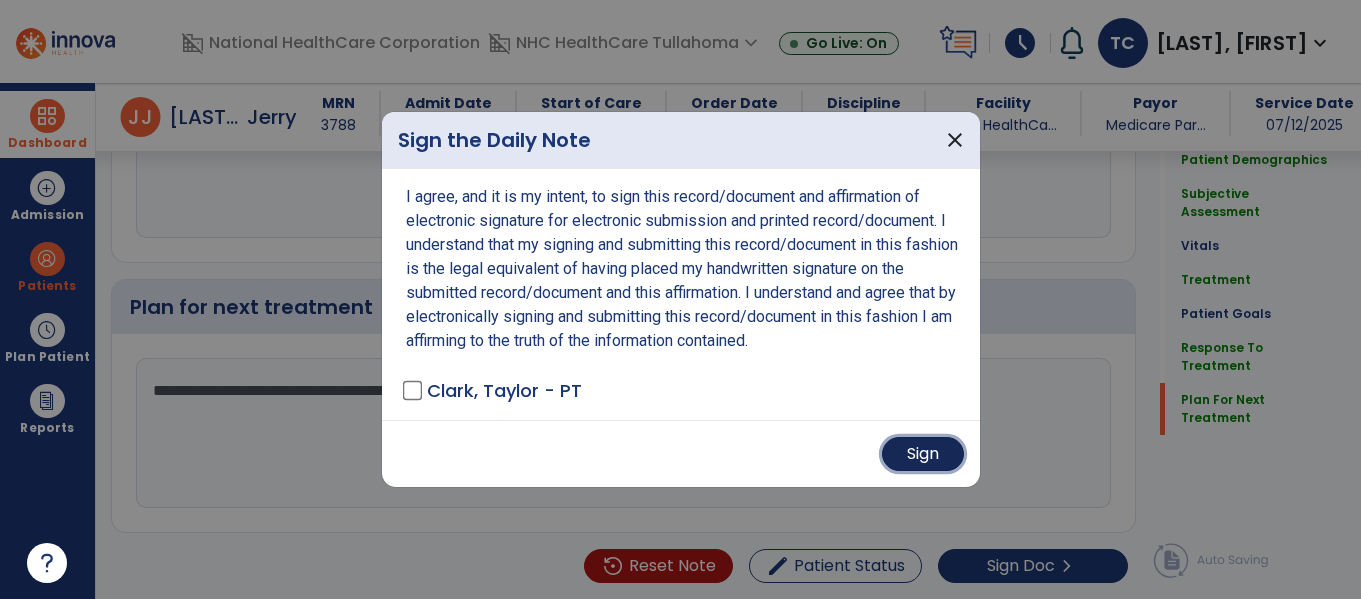 click on "Sign" at bounding box center (923, 454) 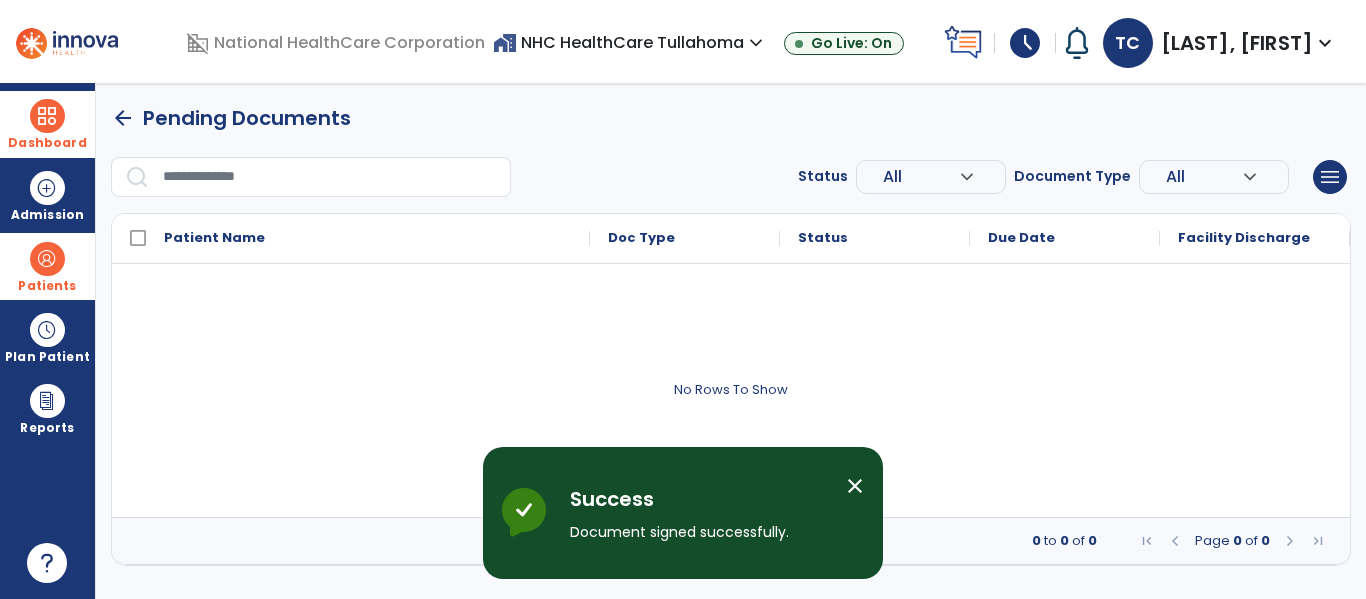 scroll, scrollTop: 0, scrollLeft: 0, axis: both 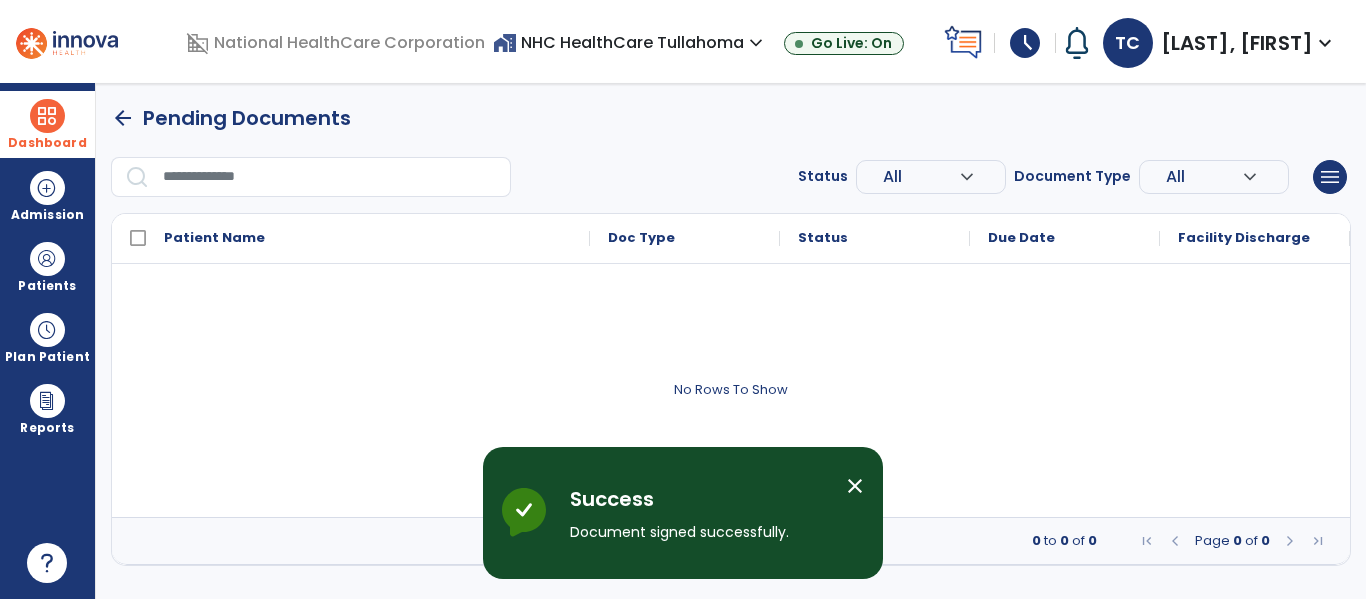 click on "arrow_back" at bounding box center (123, 118) 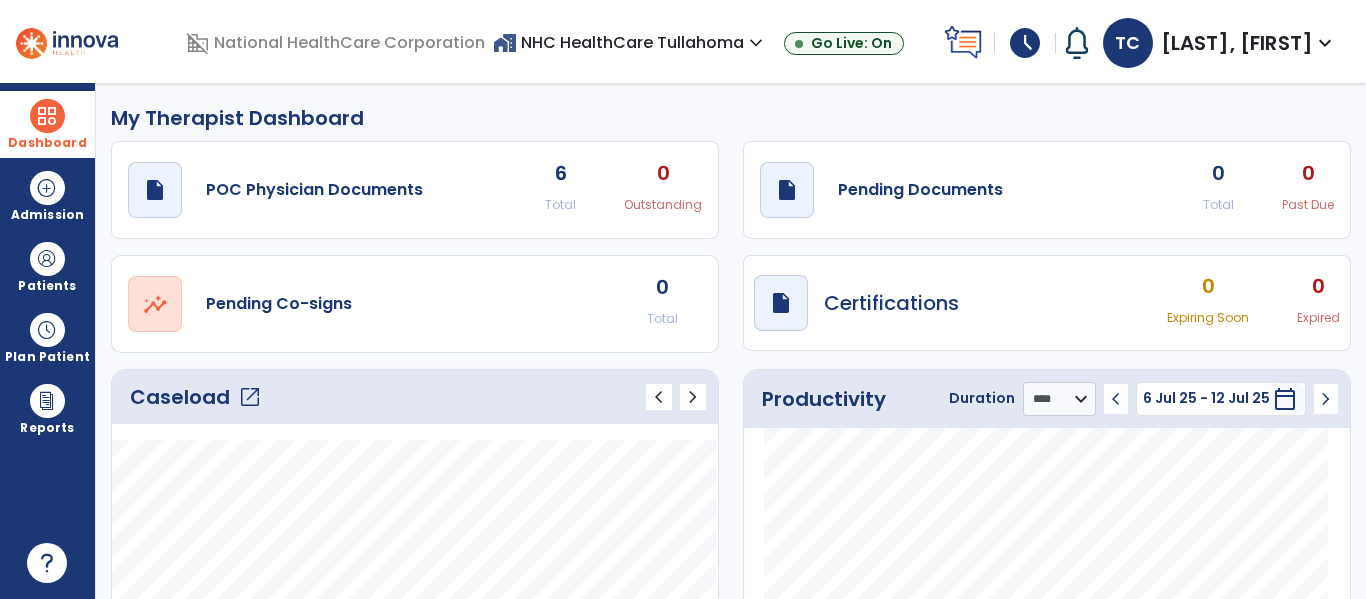 click on "schedule" at bounding box center (1025, 43) 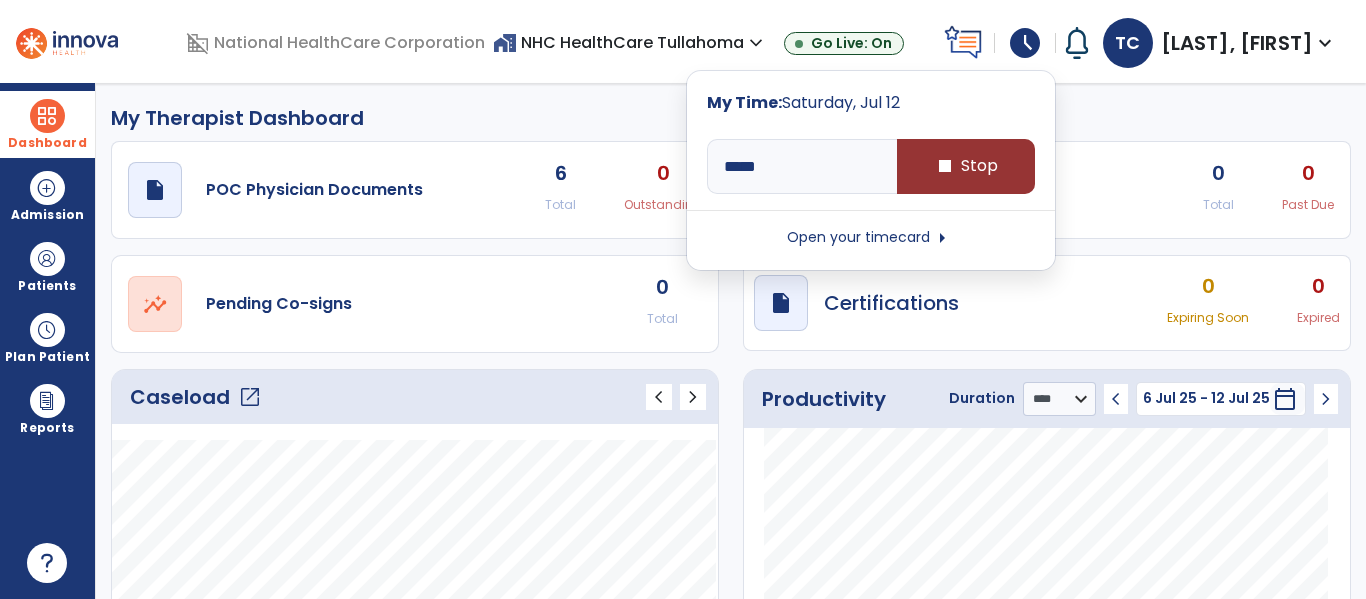 click on "stop  Stop" at bounding box center [966, 166] 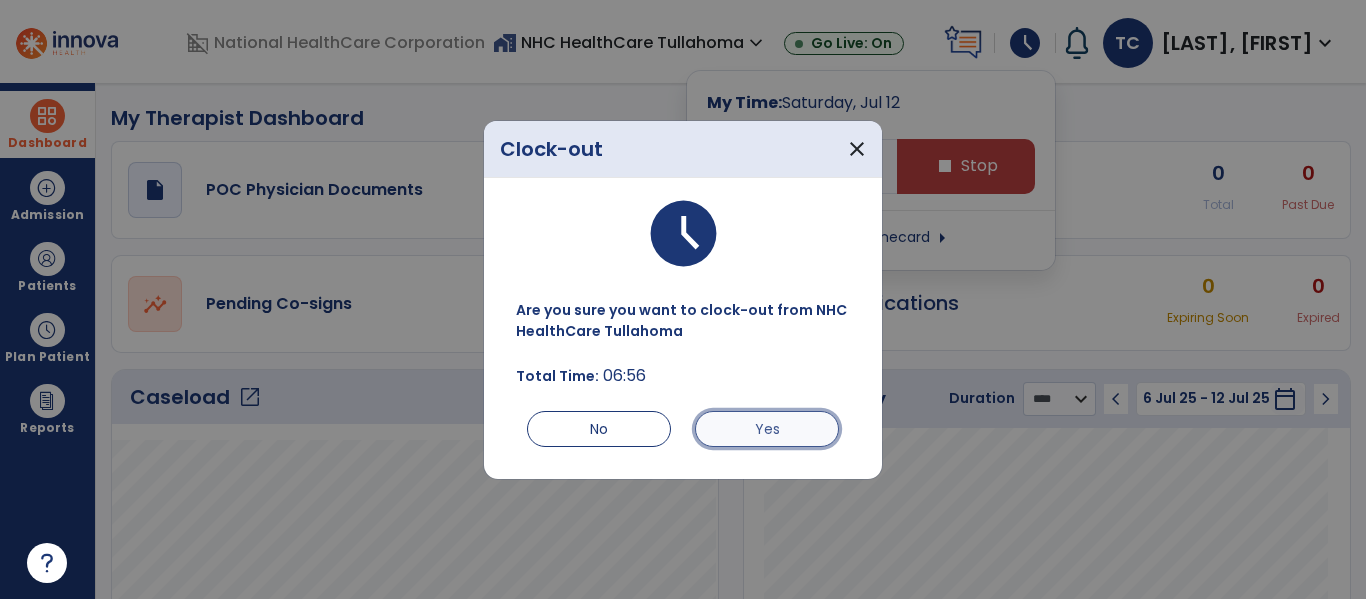 click on "Yes" at bounding box center (767, 429) 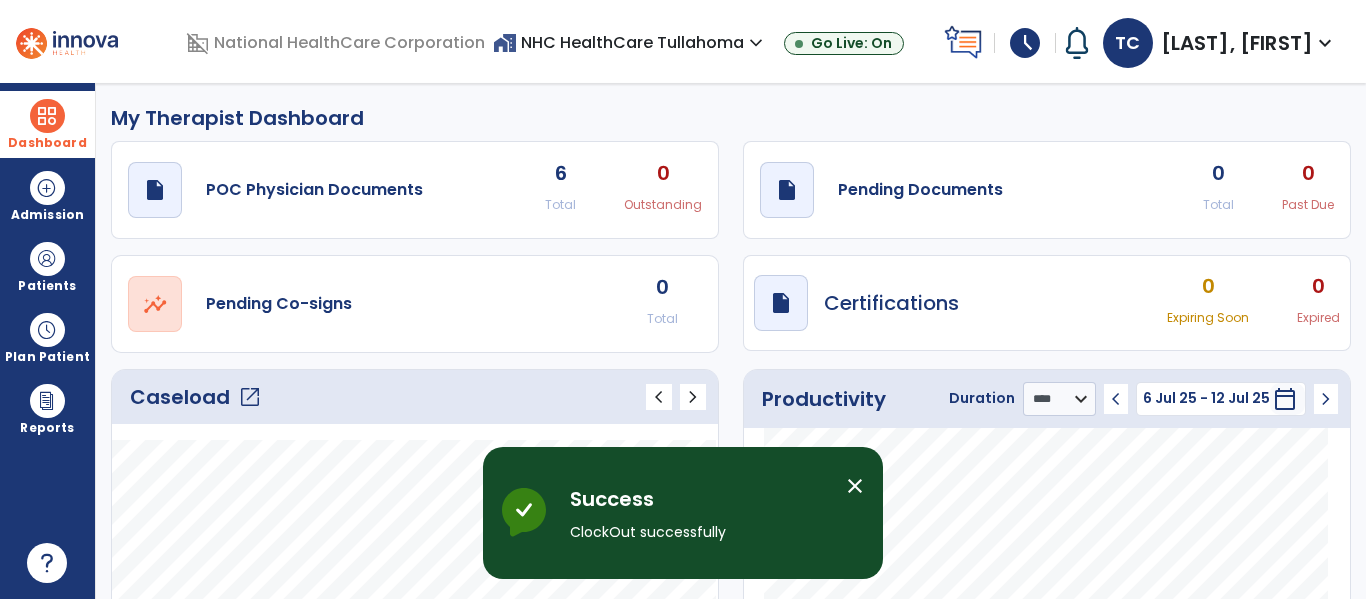 click on "schedule" at bounding box center (1025, 43) 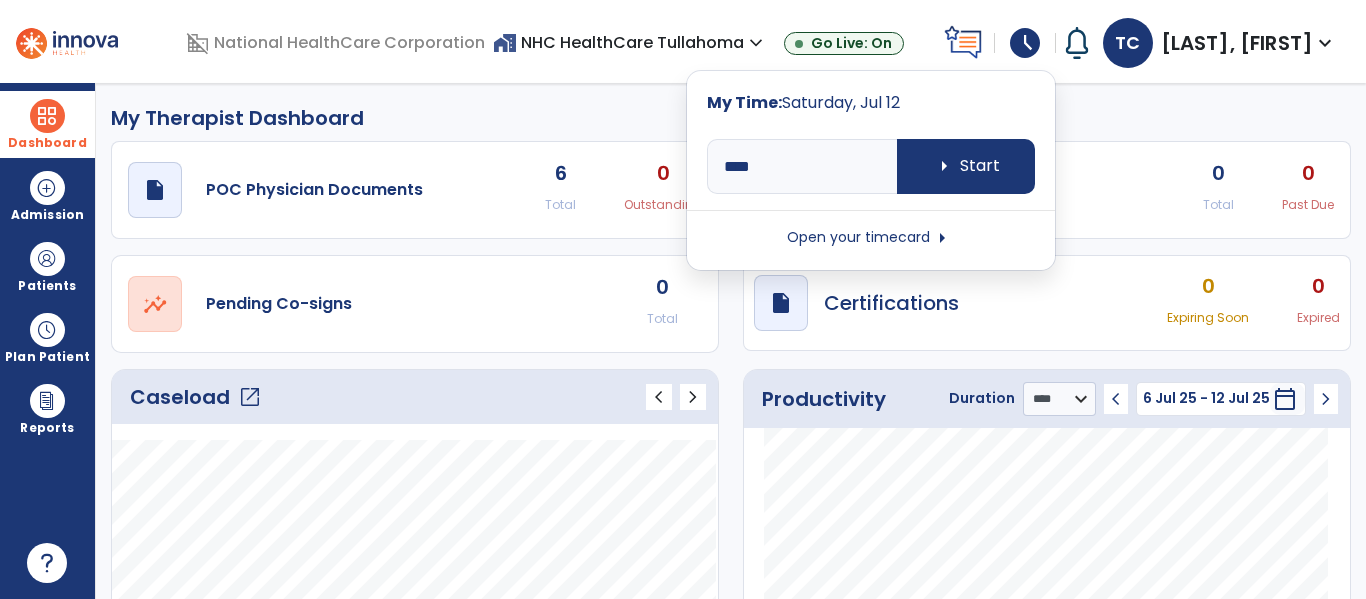 click on "Open your timecard  arrow_right" at bounding box center [871, 238] 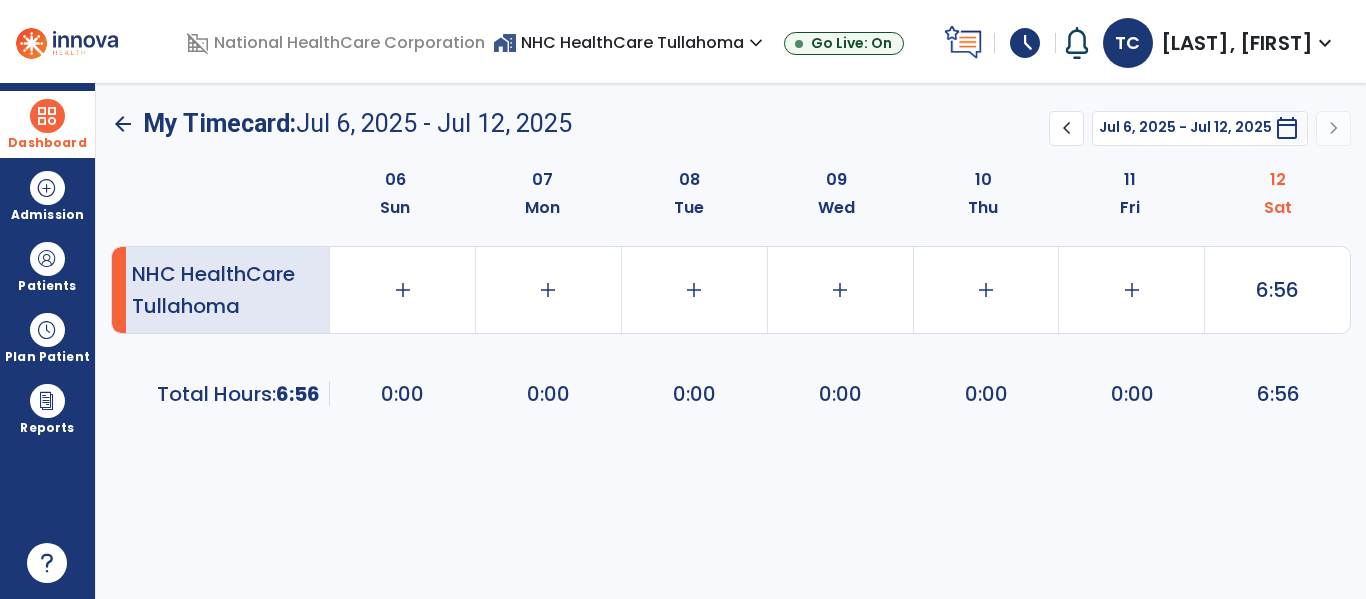 click on "6:56" 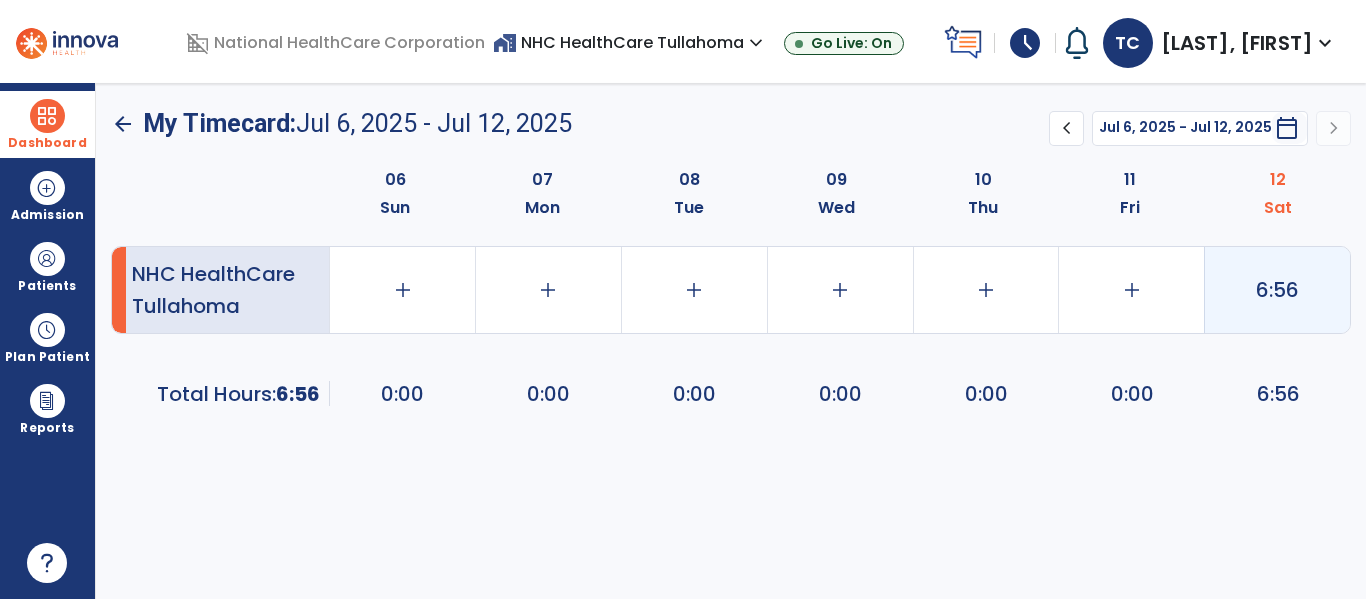 drag, startPoint x: 1218, startPoint y: 374, endPoint x: 1286, endPoint y: 313, distance: 91.350975 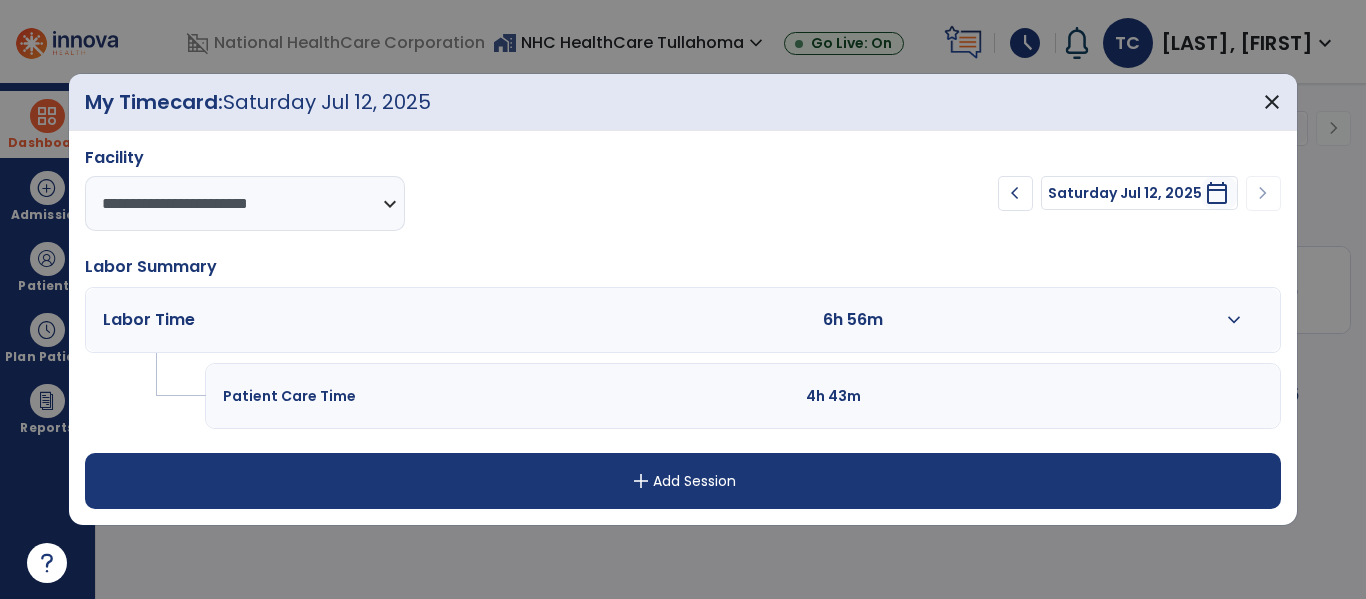 click on "6h 56m" at bounding box center (868, 320) 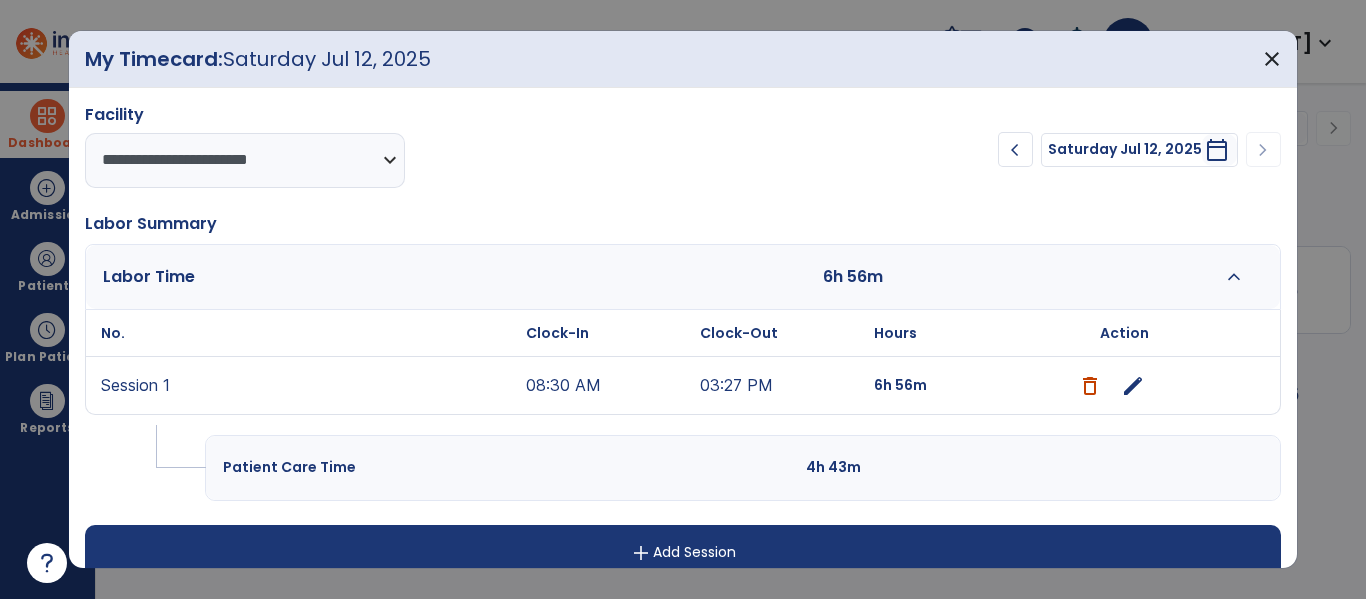 click on "edit" at bounding box center (1133, 386) 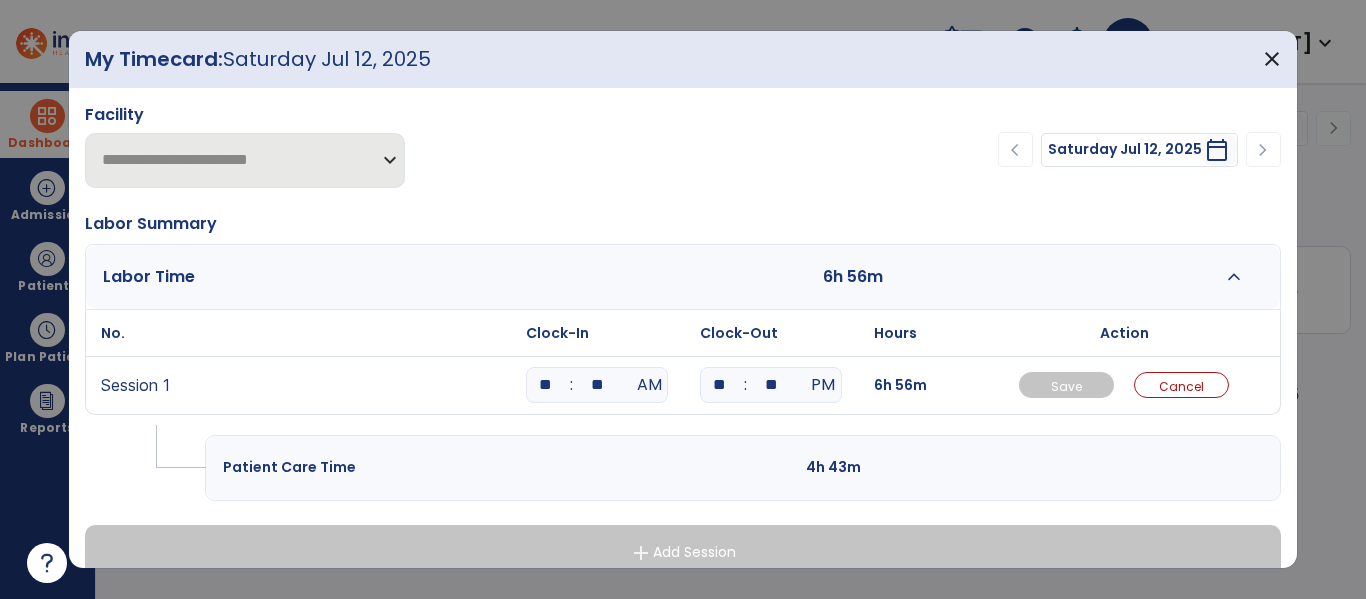 click on "**" at bounding box center [597, 385] 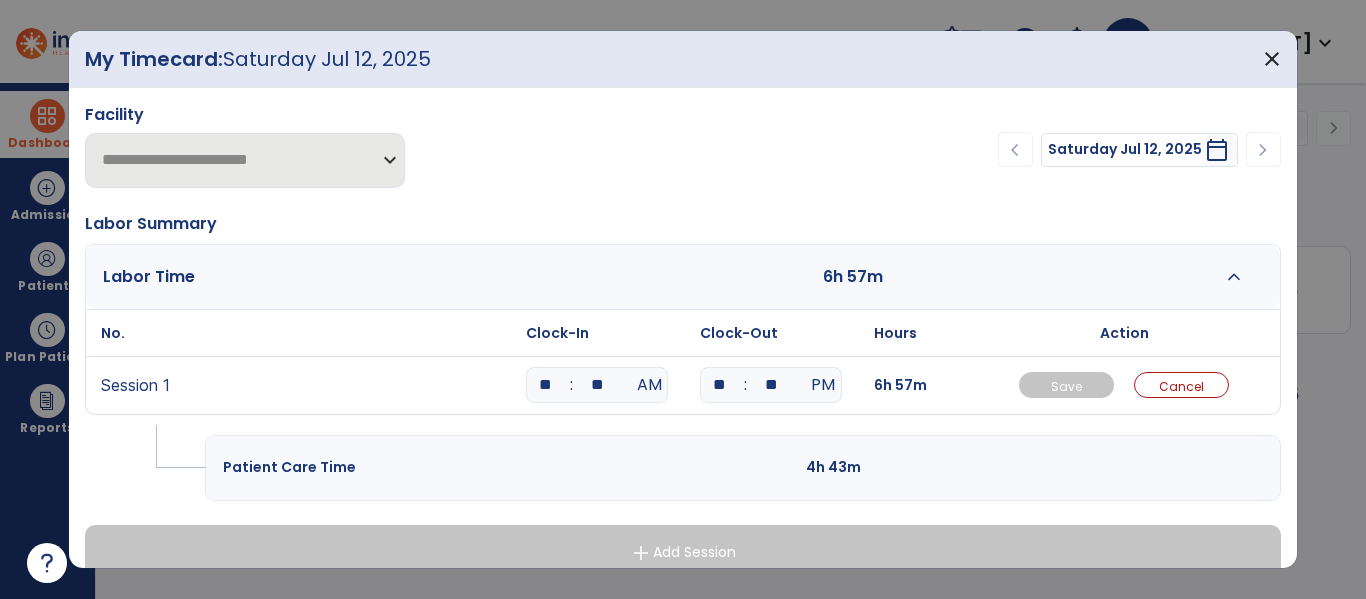 type on "*" 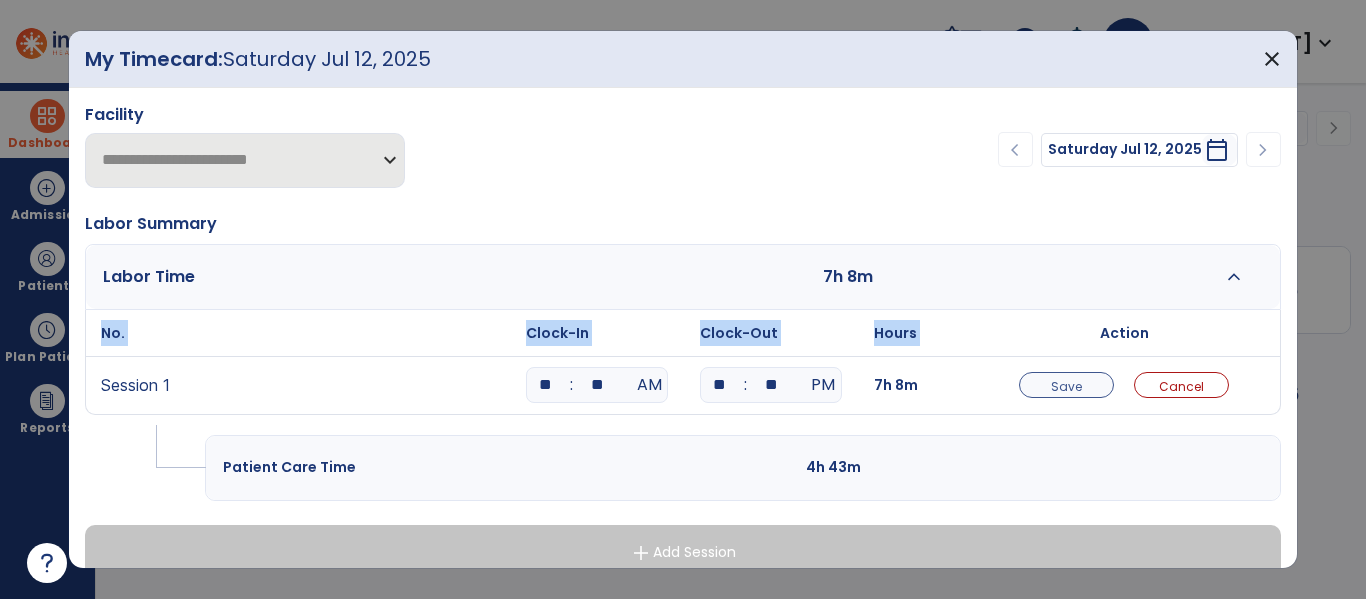 drag, startPoint x: 970, startPoint y: 353, endPoint x: 1038, endPoint y: 386, distance: 75.58439 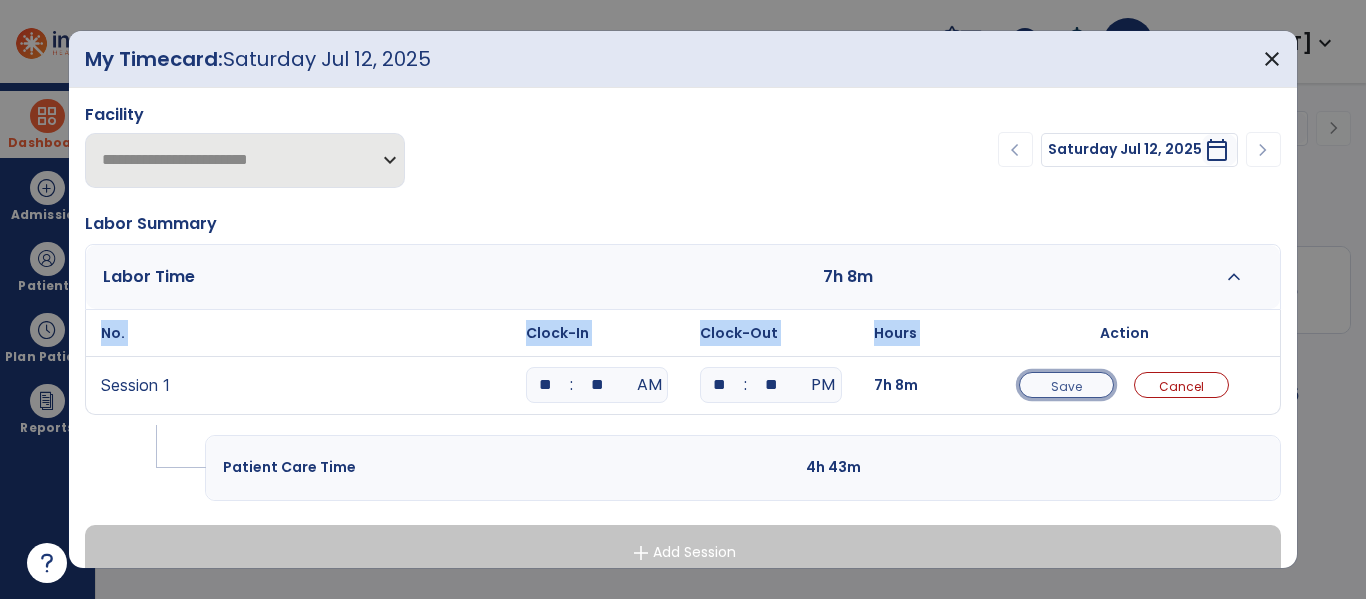 click on "Save" at bounding box center [1066, 385] 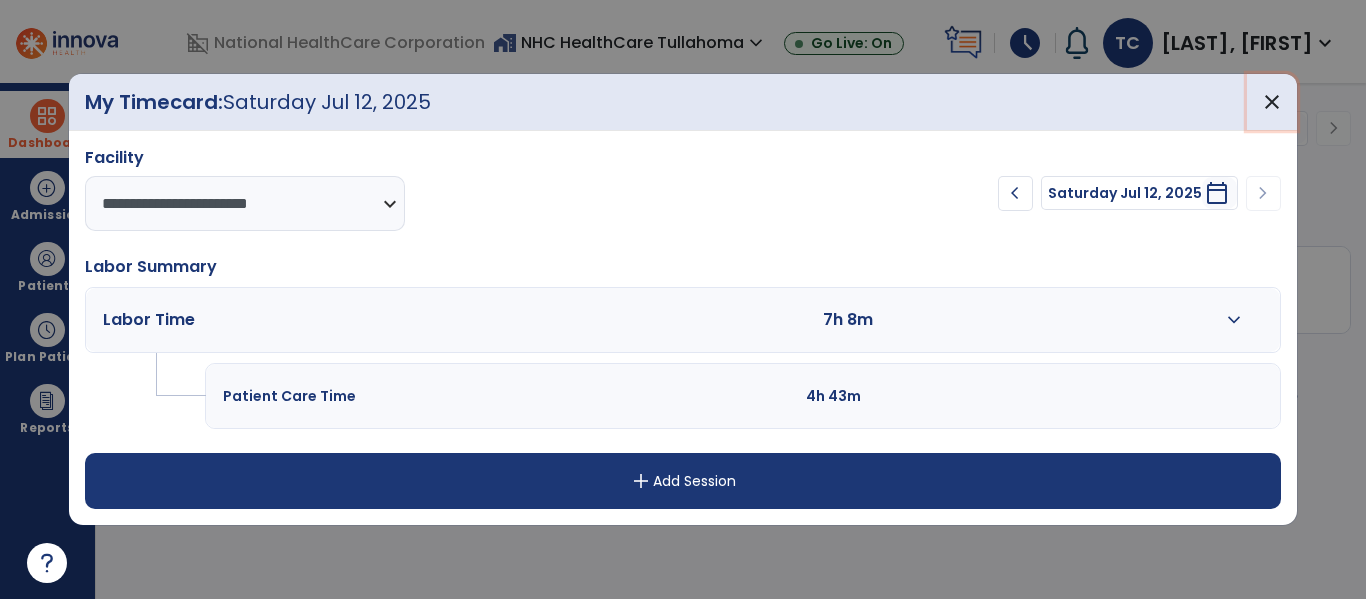 click on "close" at bounding box center (1272, 102) 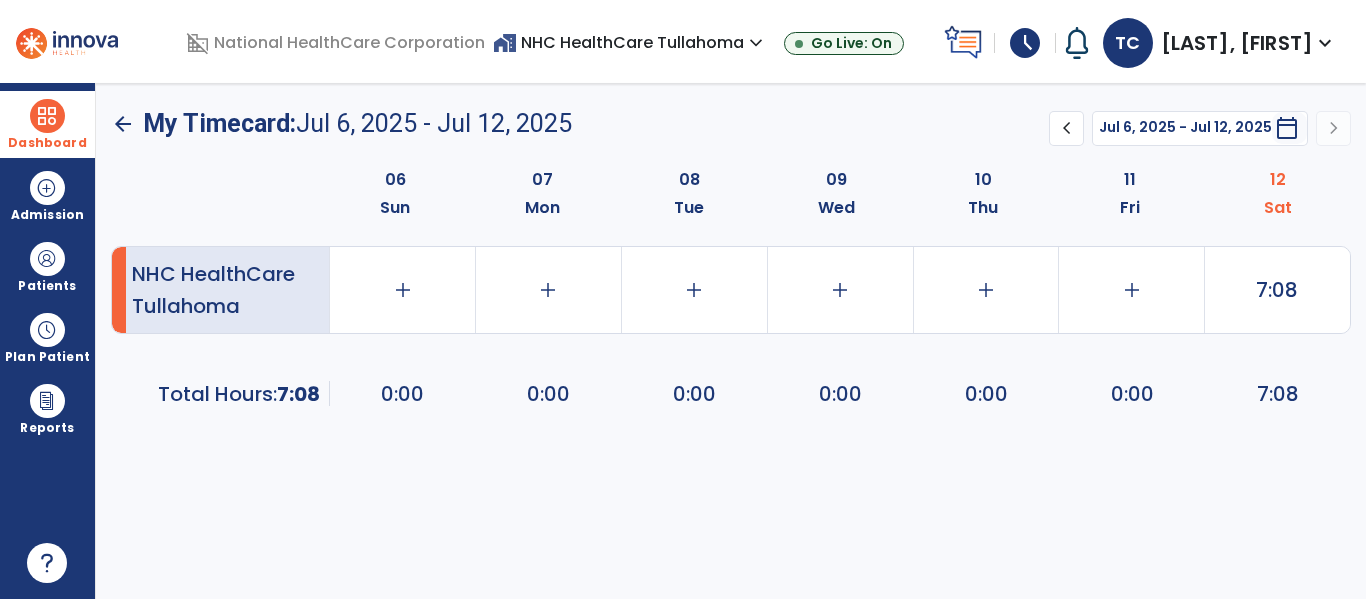 click on "[LAST], [FIRST]" at bounding box center (1237, 43) 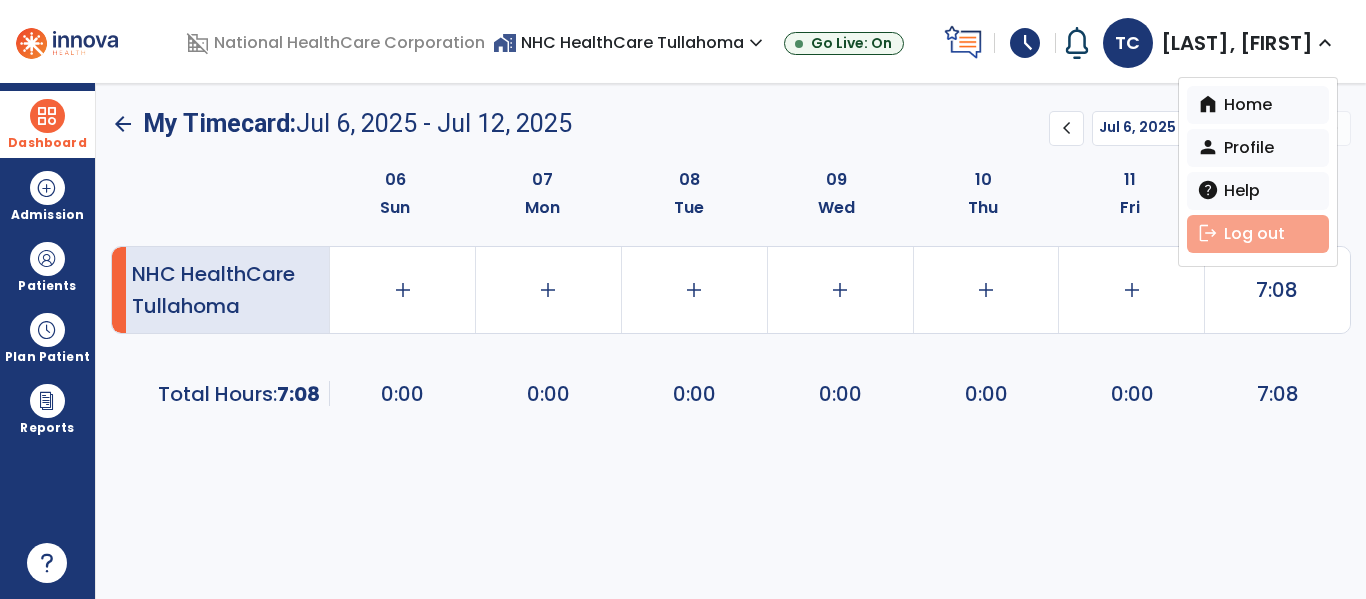click on "logout   Log out" at bounding box center [1258, 234] 